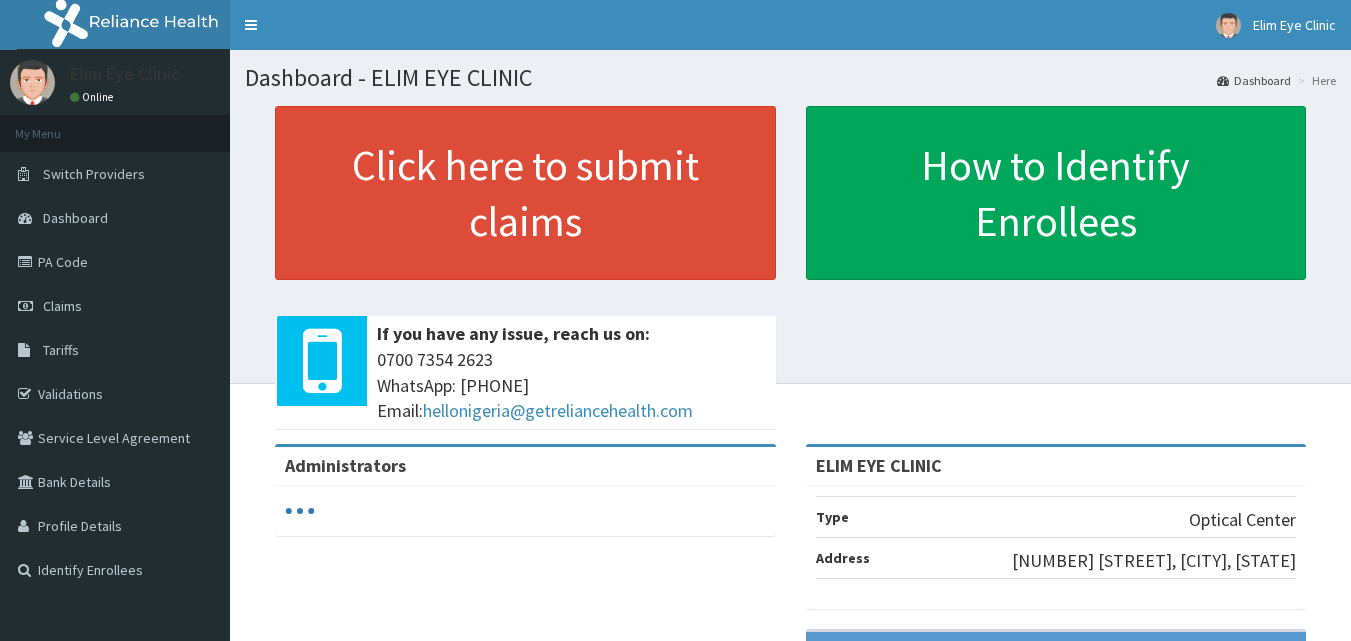 scroll, scrollTop: 0, scrollLeft: 0, axis: both 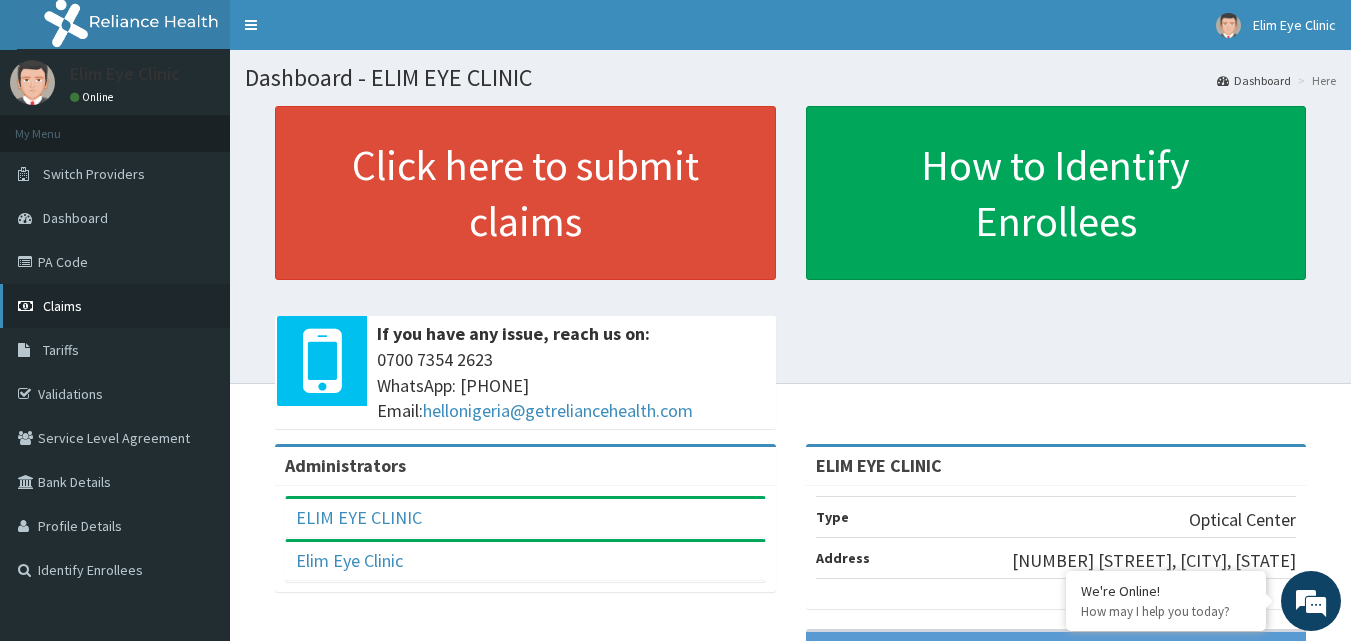 click on "Claims" at bounding box center [62, 306] 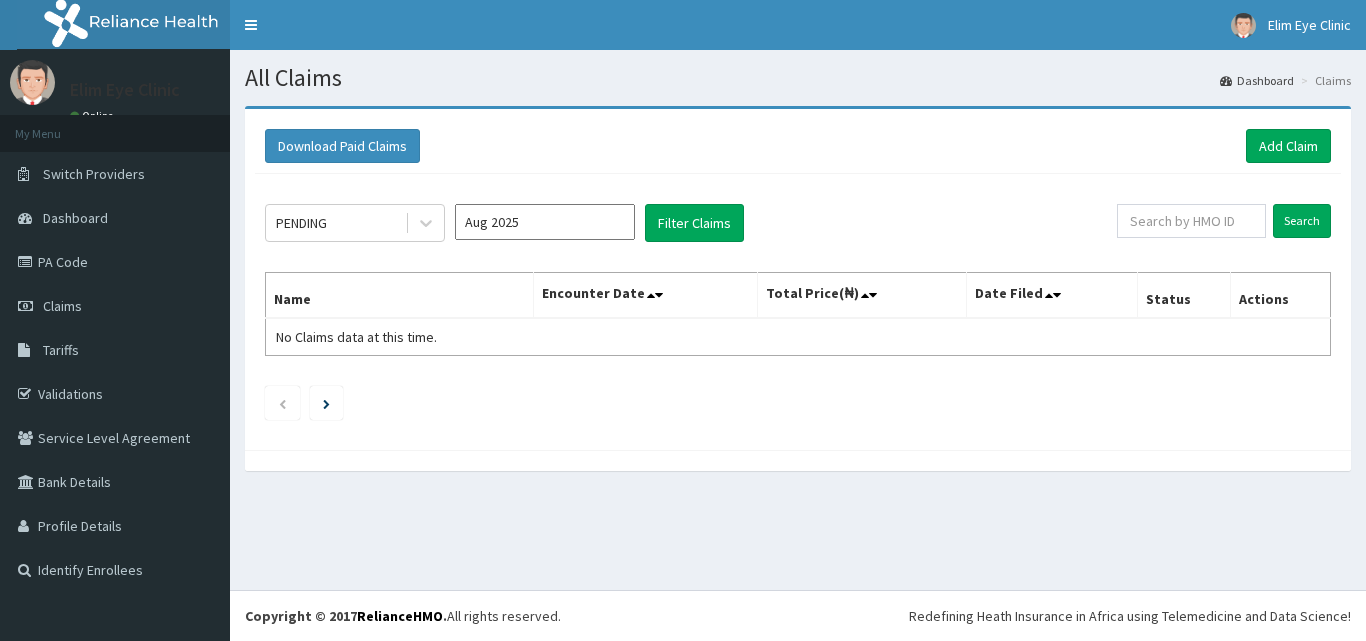 scroll, scrollTop: 0, scrollLeft: 0, axis: both 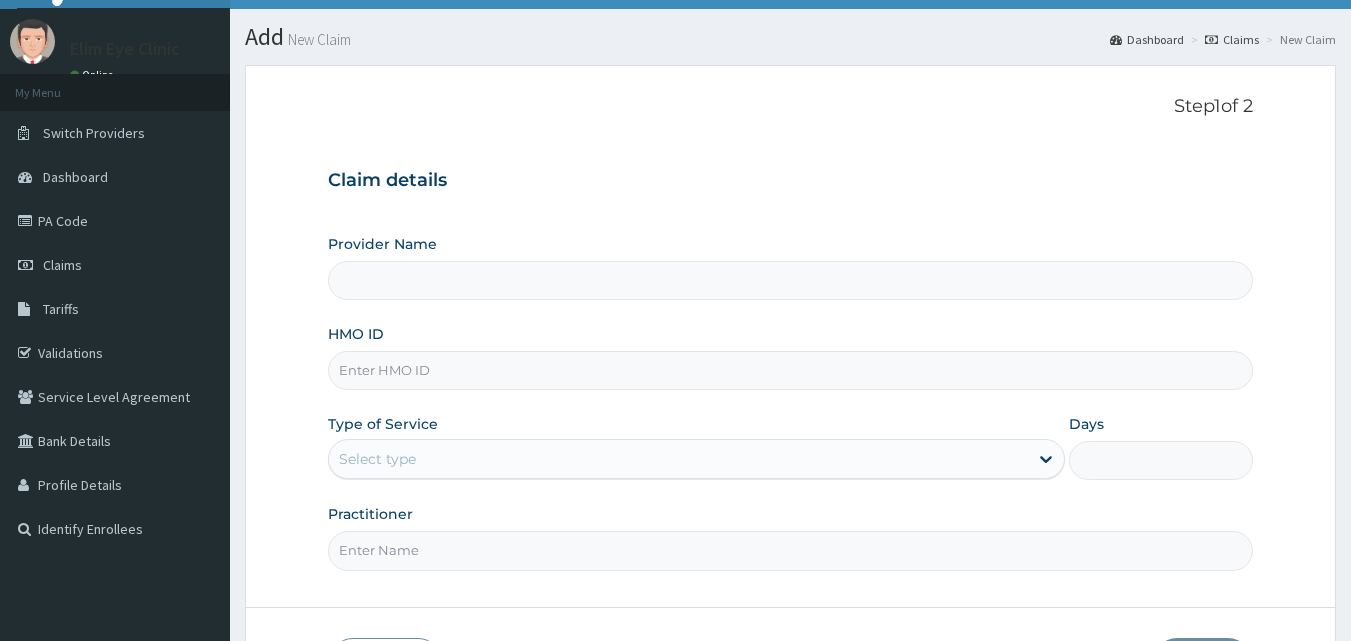 type on "ELIM EYE CLINIC" 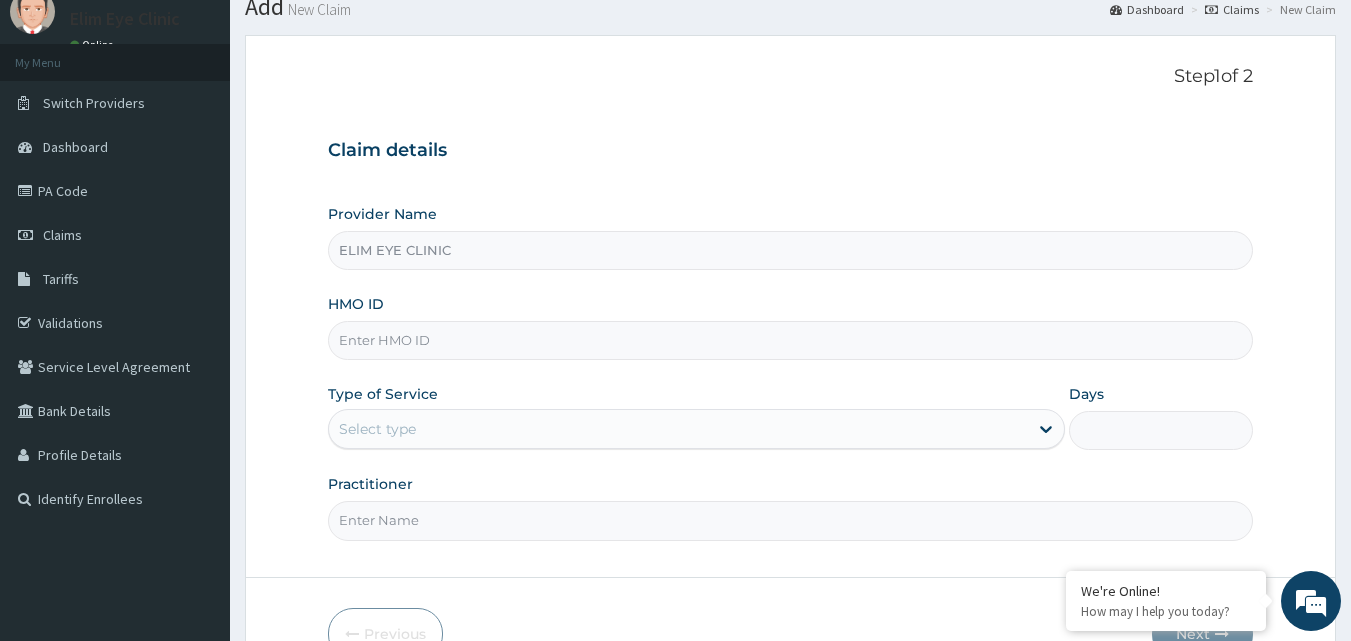 scroll, scrollTop: 0, scrollLeft: 0, axis: both 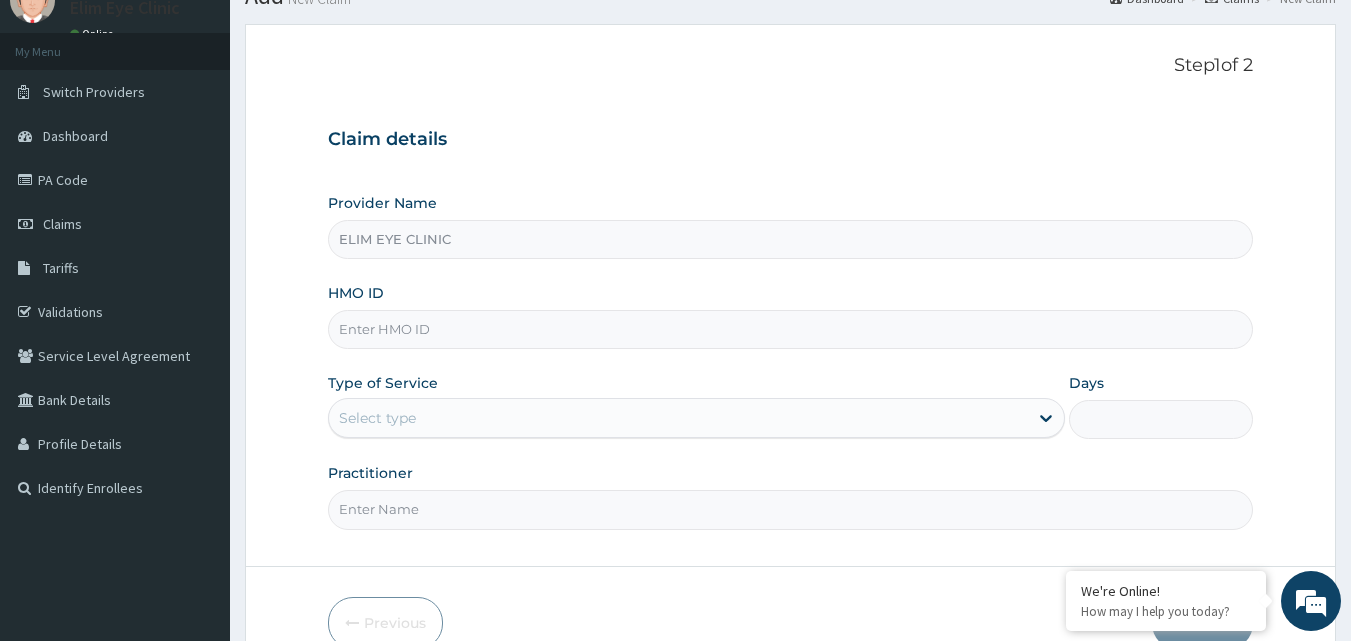 click on "R EL
Toggle navigation
Elim Eye Clinic Elim Eye Clinic - [EMAIL] Member since  [MONTH] [DAY], [YEAR] at [TIME]   Profile Sign out" at bounding box center (675, 332) 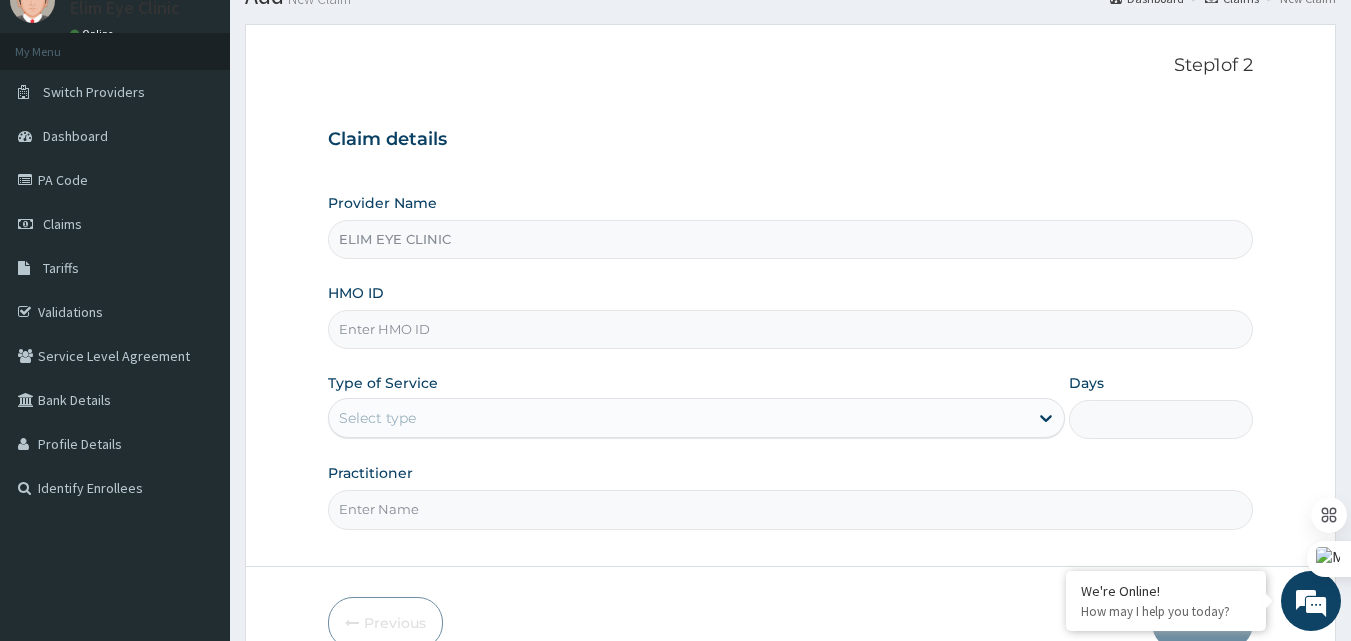 click on "HMO ID" at bounding box center [791, 329] 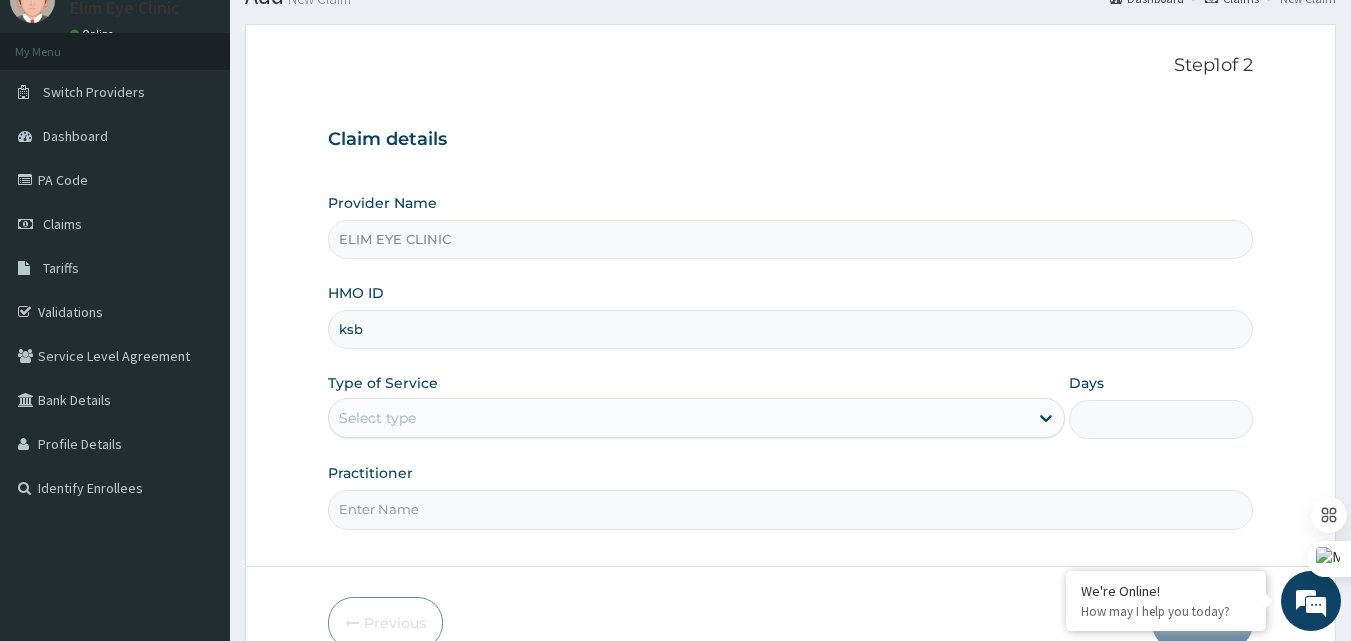 scroll, scrollTop: 0, scrollLeft: 0, axis: both 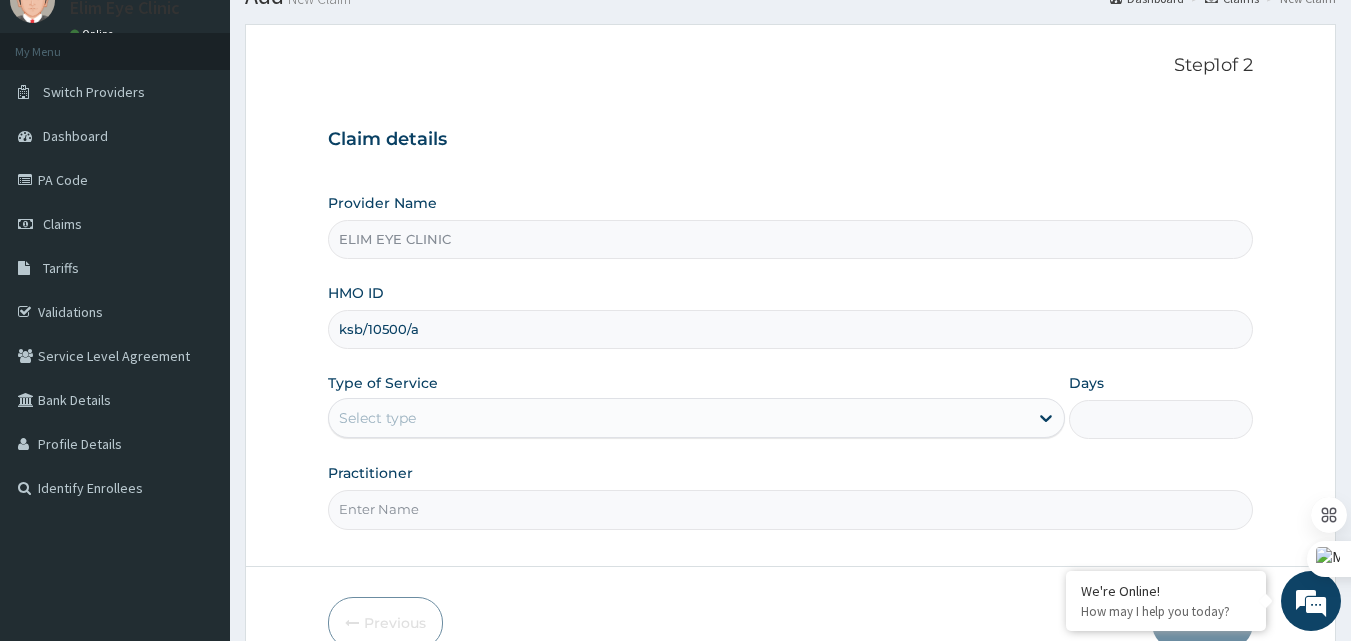 type on "ksb/10500/a" 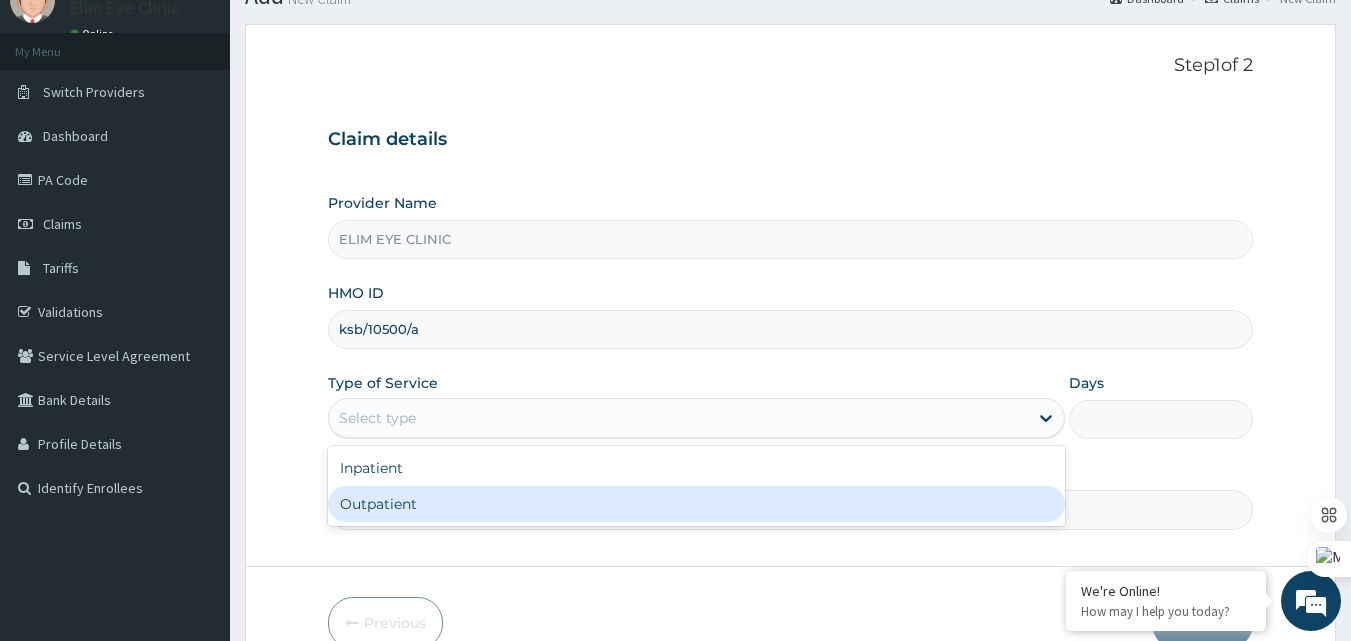 click on "Outpatient" at bounding box center (696, 504) 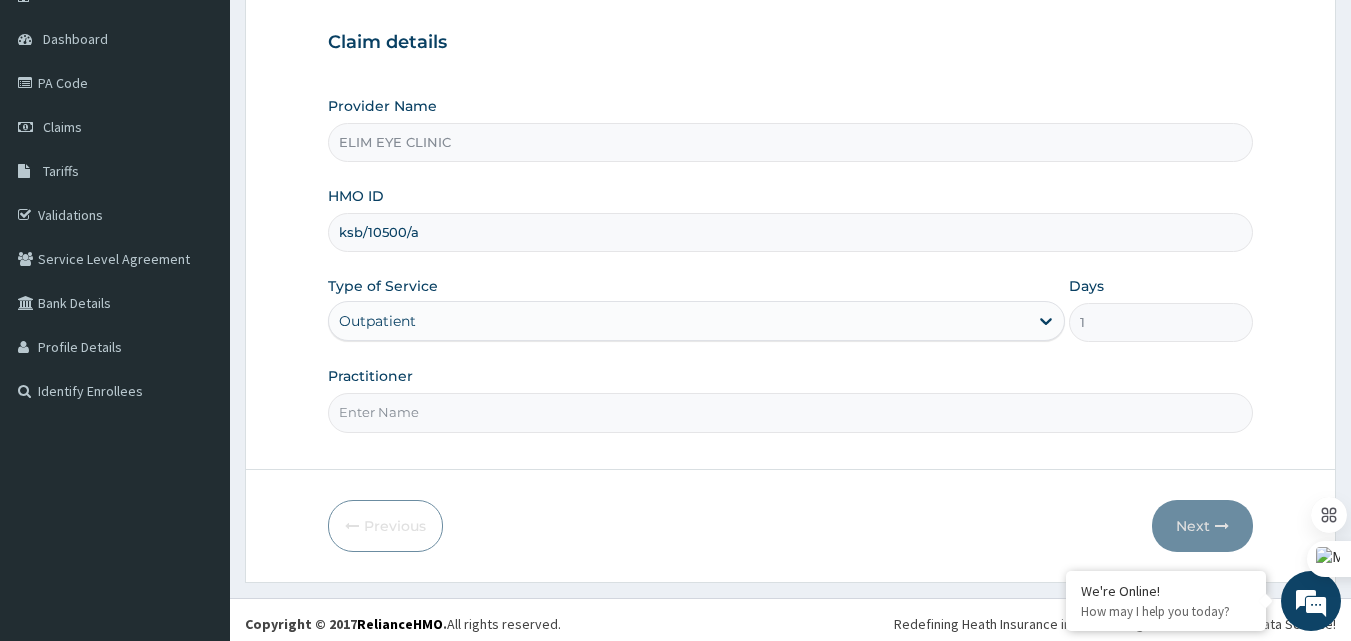scroll, scrollTop: 187, scrollLeft: 0, axis: vertical 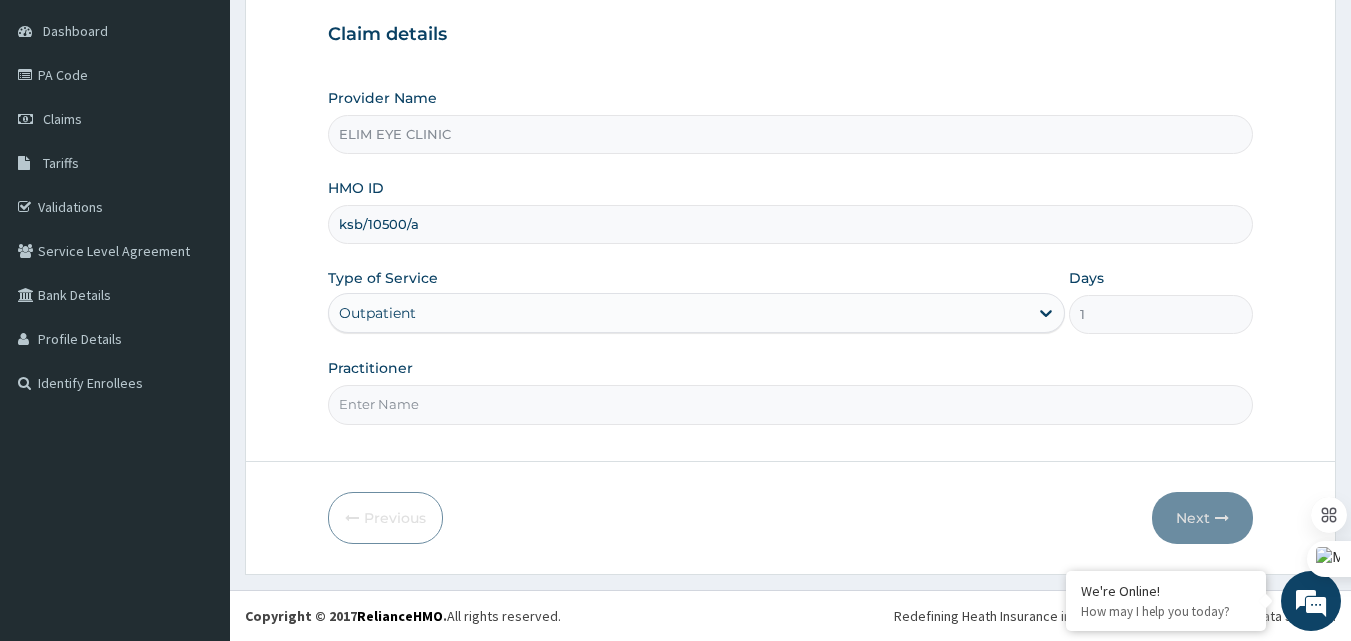 click on "Practitioner" at bounding box center [791, 404] 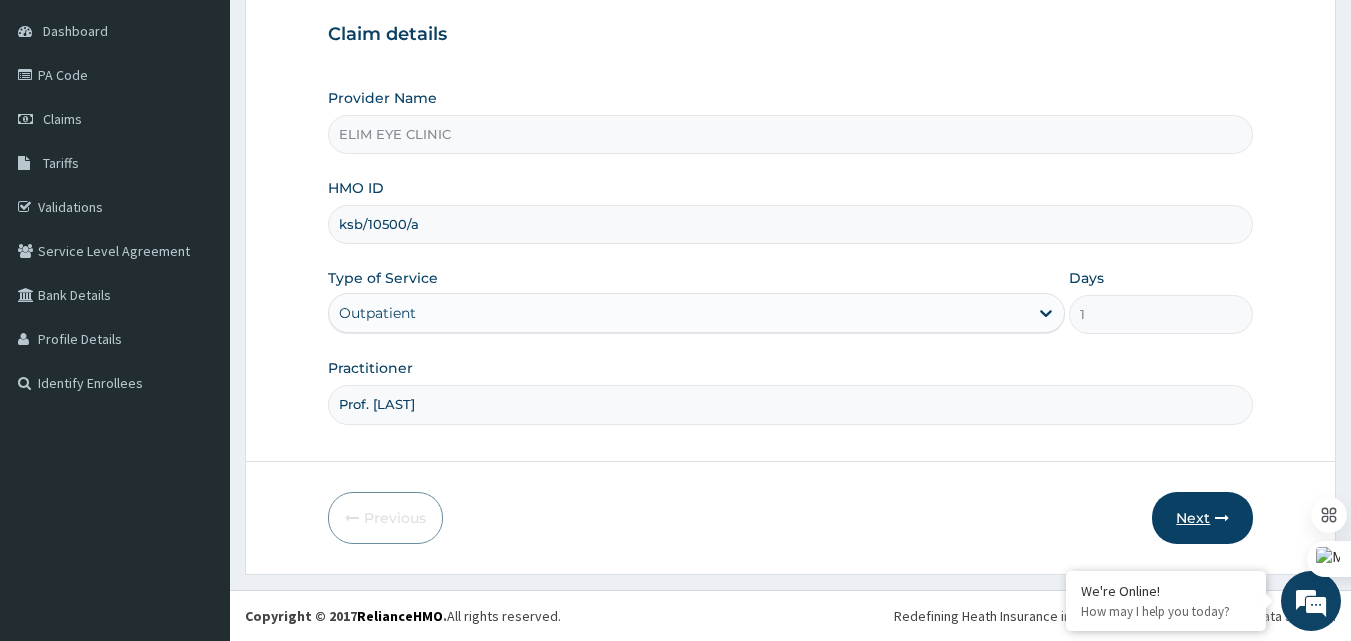 type on "Prof. Duke" 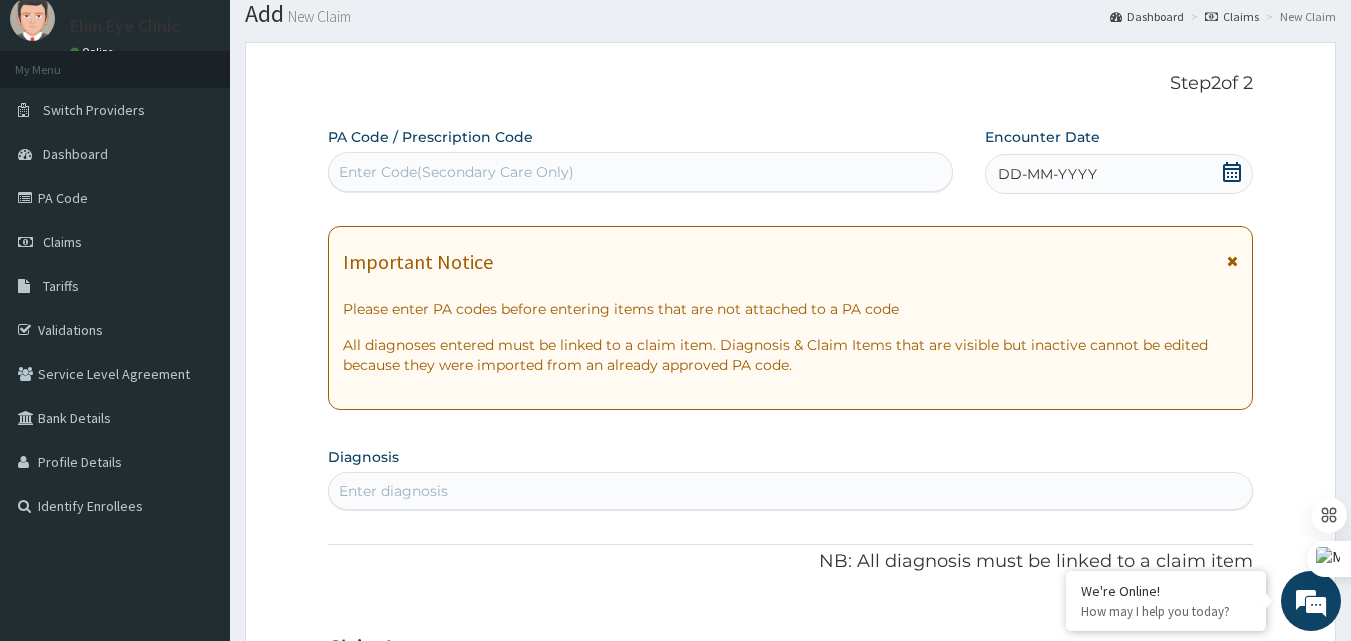 scroll, scrollTop: 61, scrollLeft: 0, axis: vertical 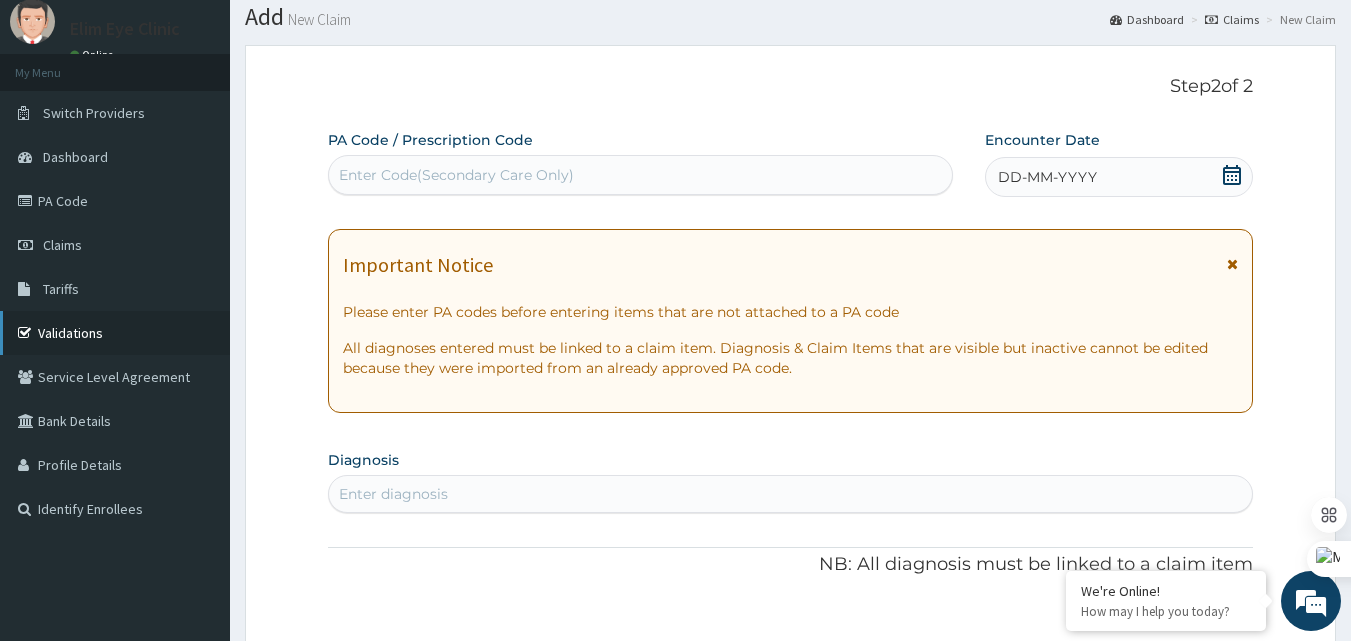 click on "Validations" at bounding box center [115, 333] 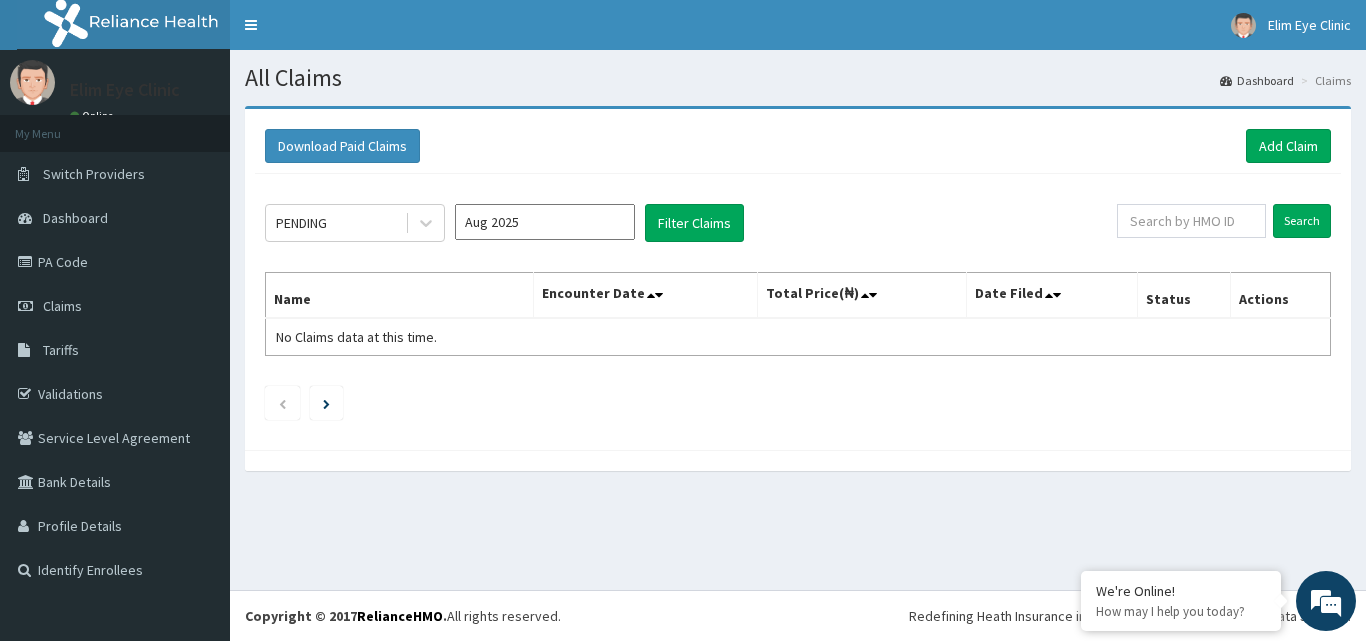 scroll, scrollTop: 0, scrollLeft: 0, axis: both 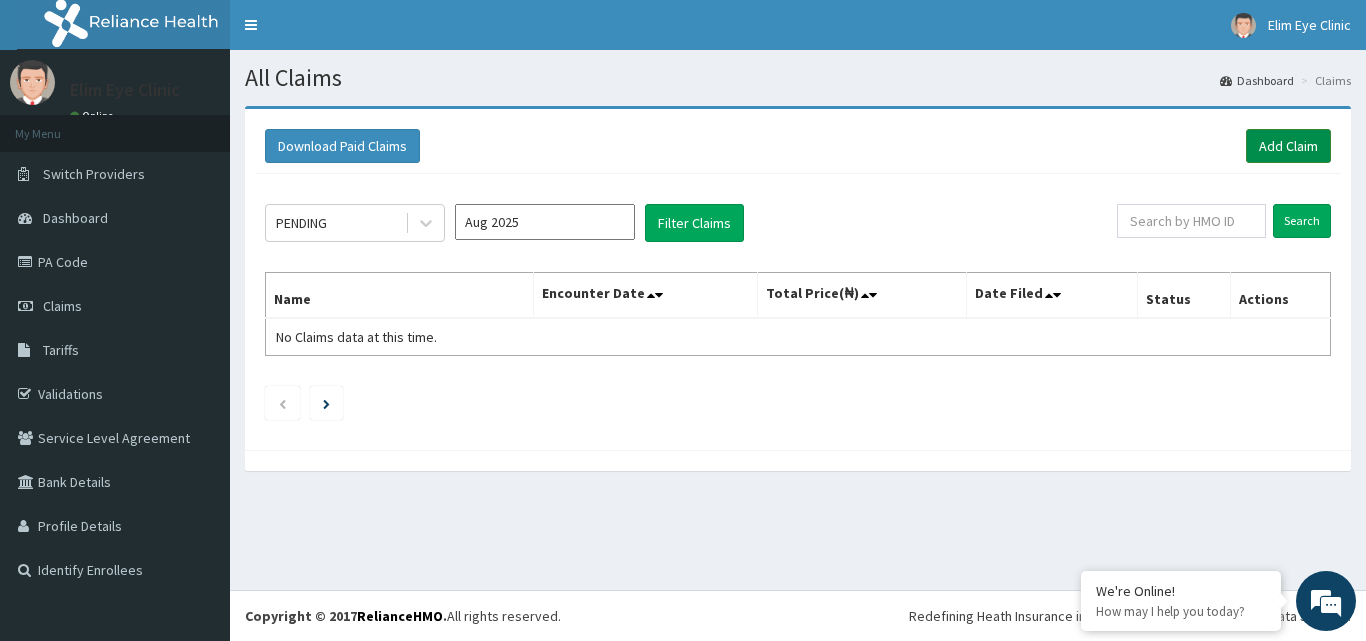 click on "Add Claim" at bounding box center [1288, 146] 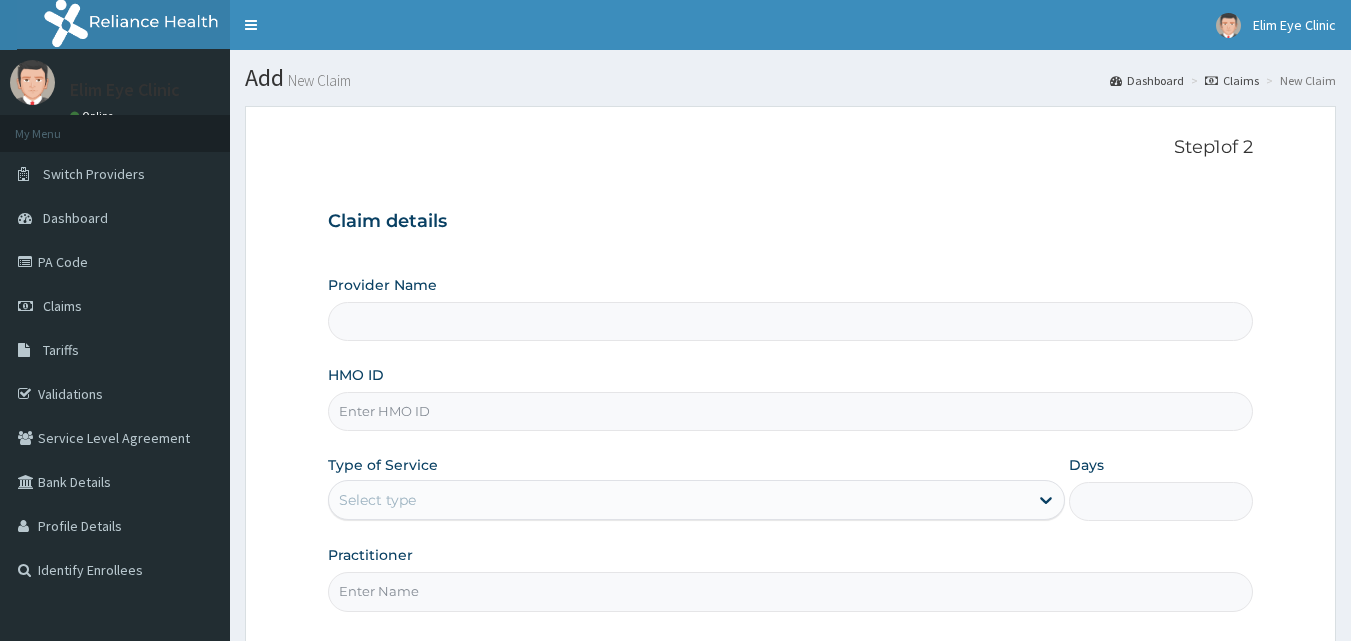 scroll, scrollTop: 0, scrollLeft: 0, axis: both 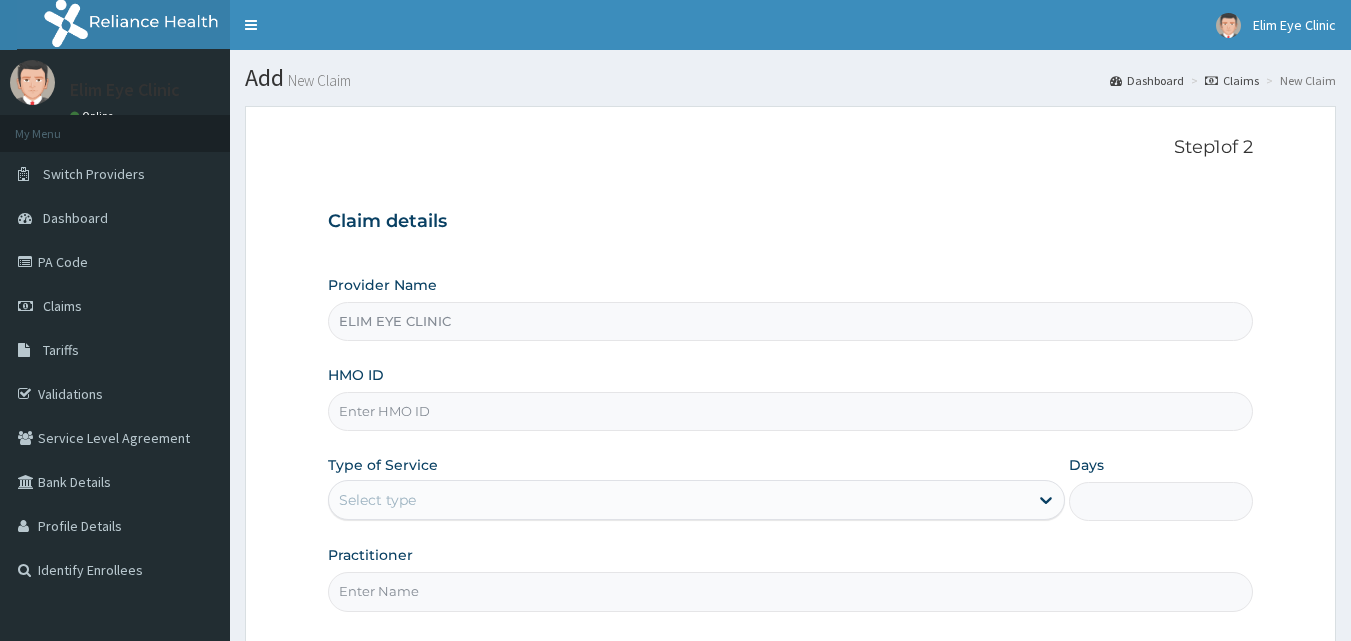 type on "ELIM EYE CLINIC" 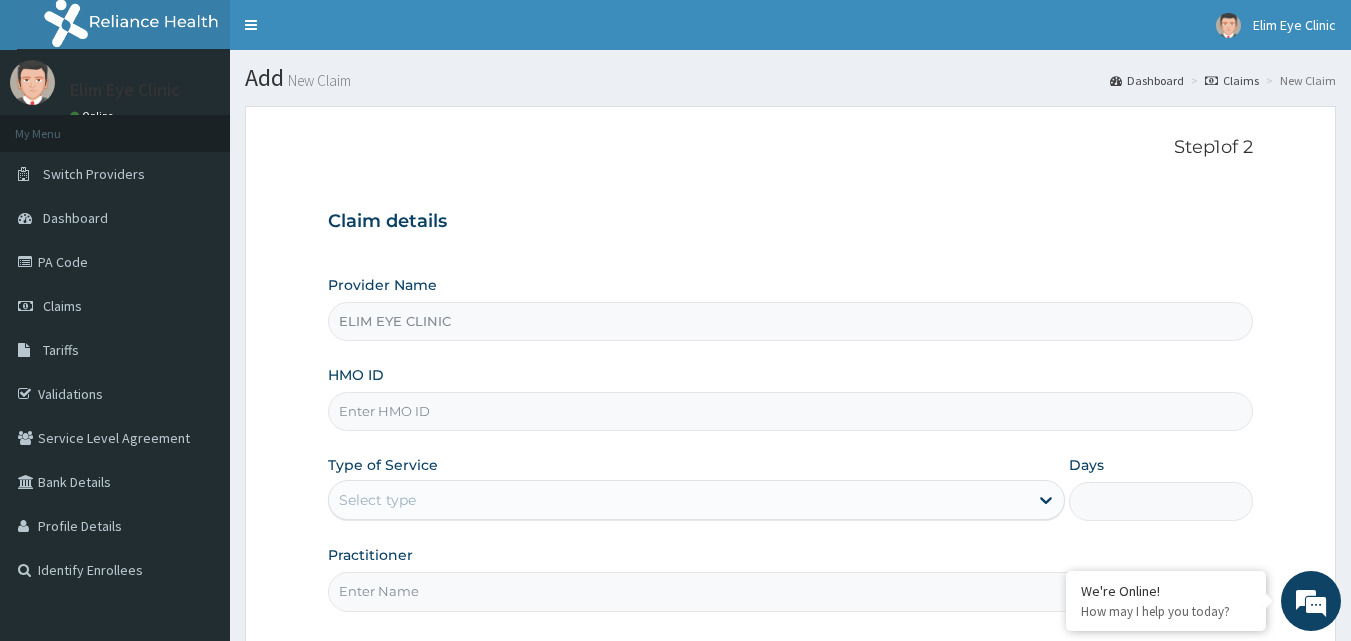 click on "HMO ID" at bounding box center (791, 411) 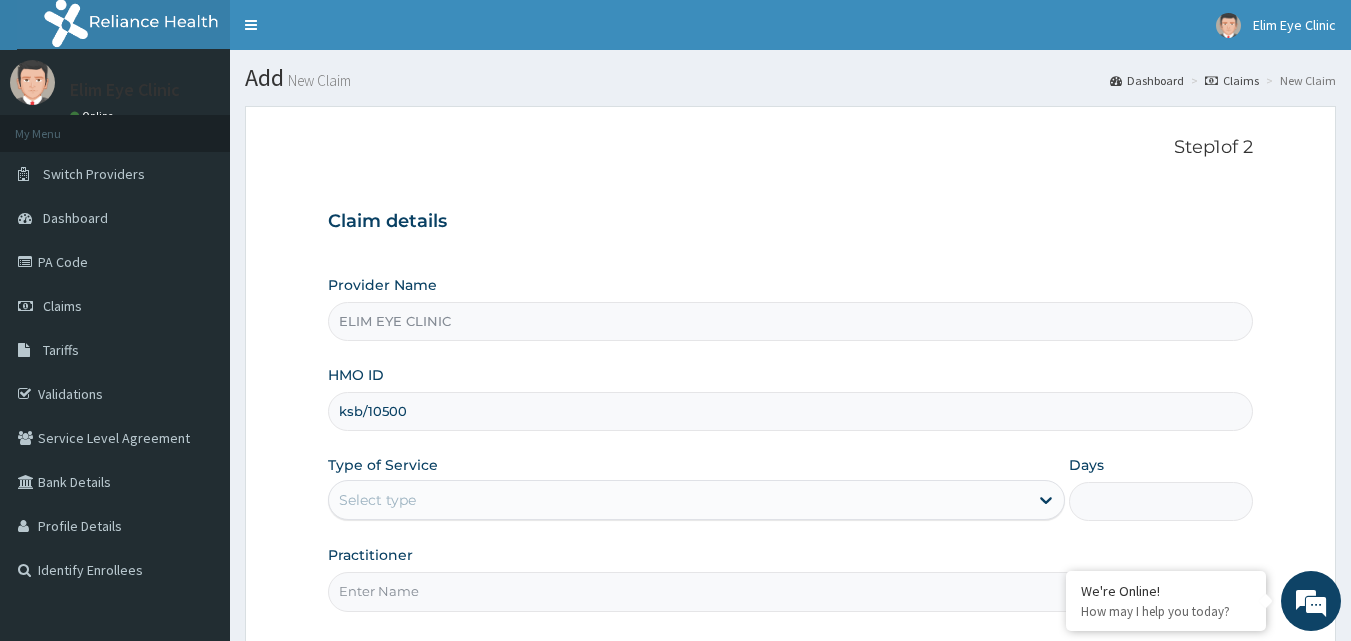 scroll, scrollTop: 0, scrollLeft: 0, axis: both 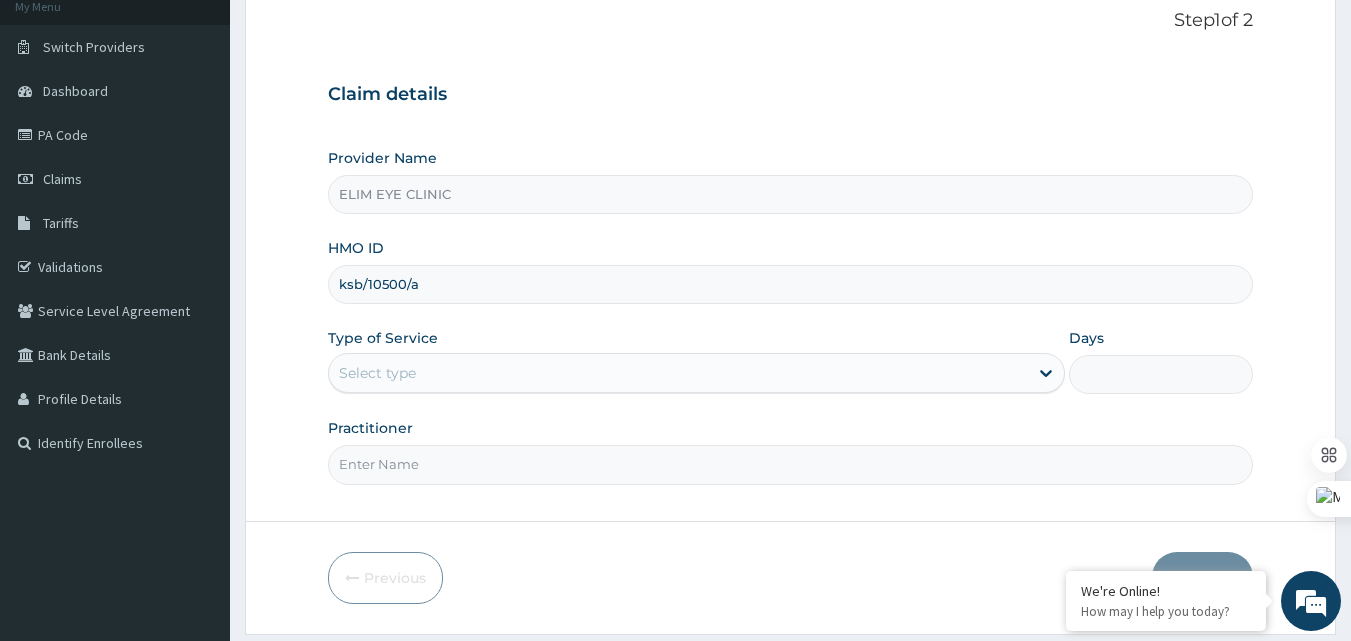 type on "ksb/10500/a" 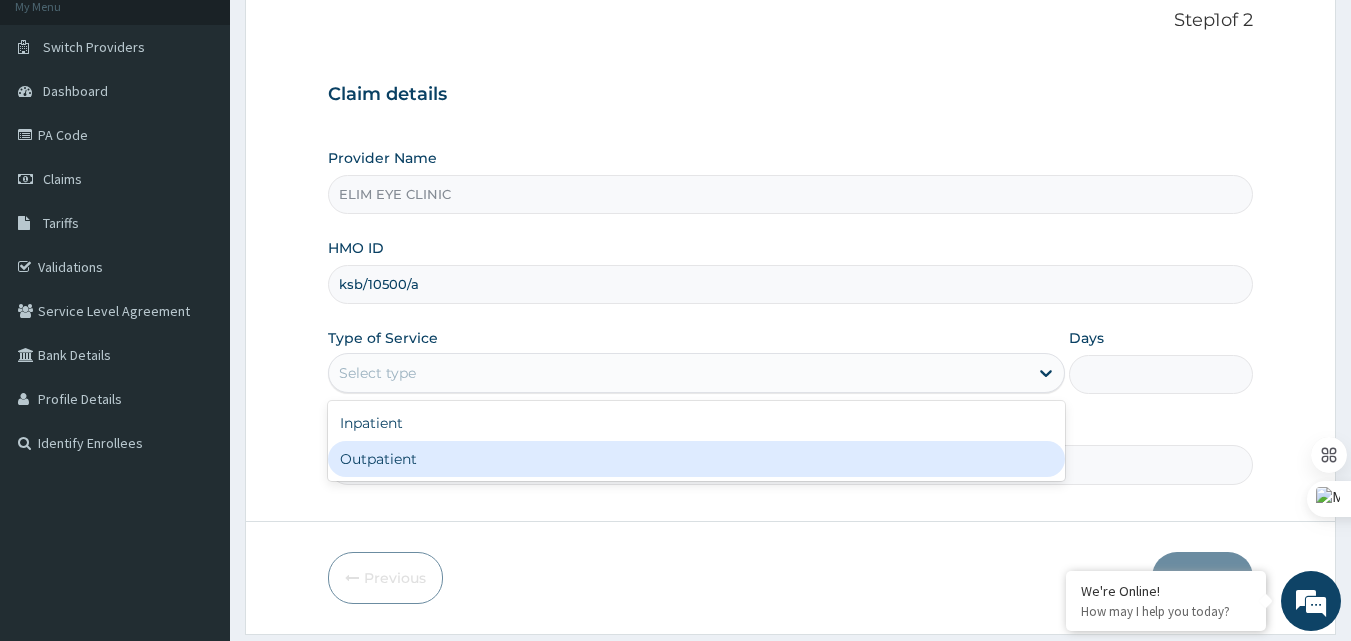 click on "Outpatient" at bounding box center [696, 459] 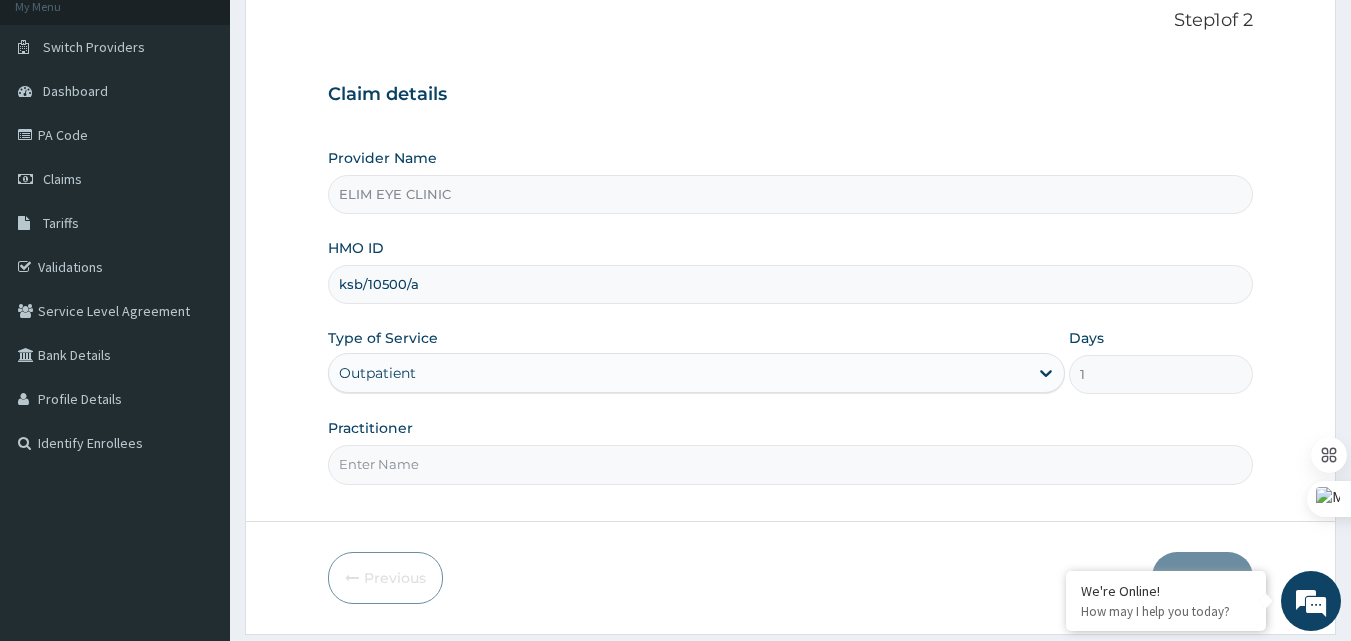 click on "Practitioner" at bounding box center (791, 464) 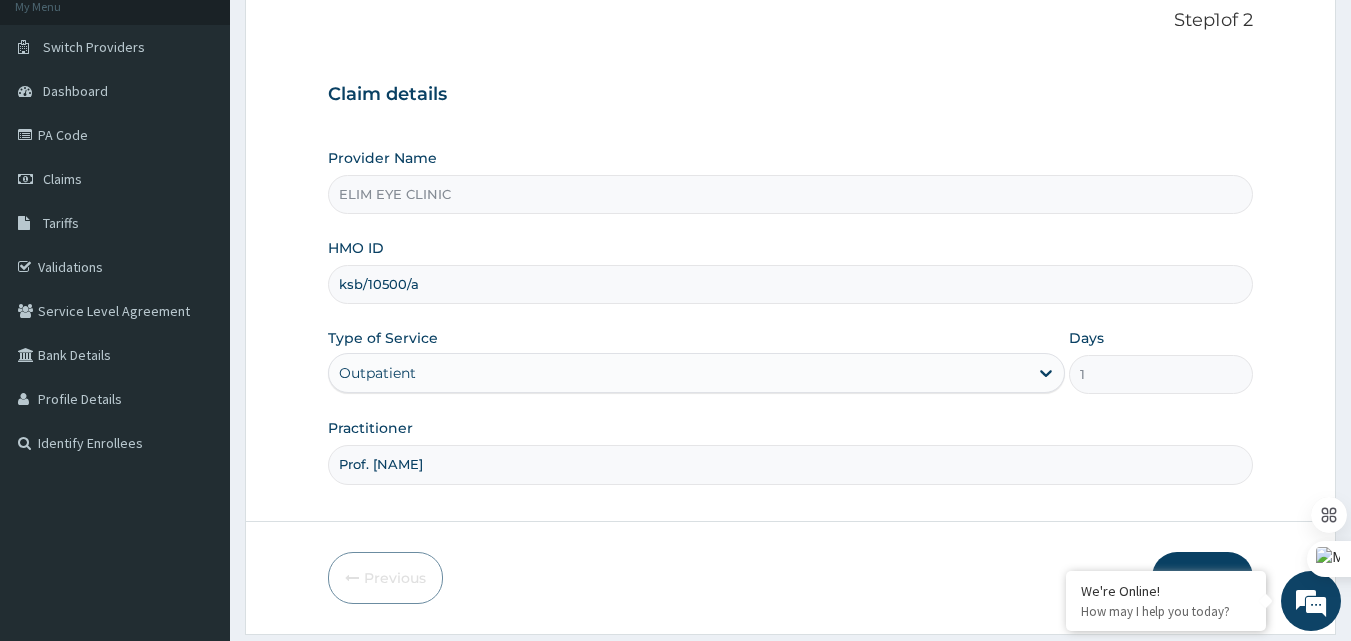 scroll, scrollTop: 187, scrollLeft: 0, axis: vertical 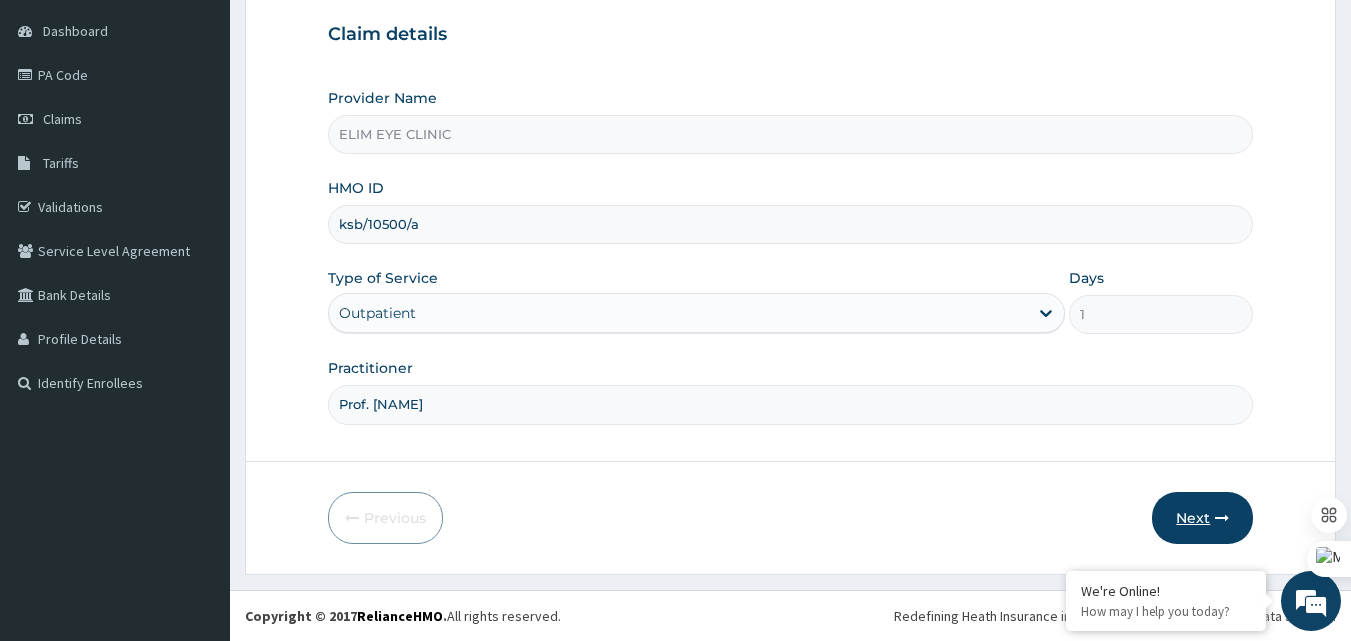 type on "Prof. Duke" 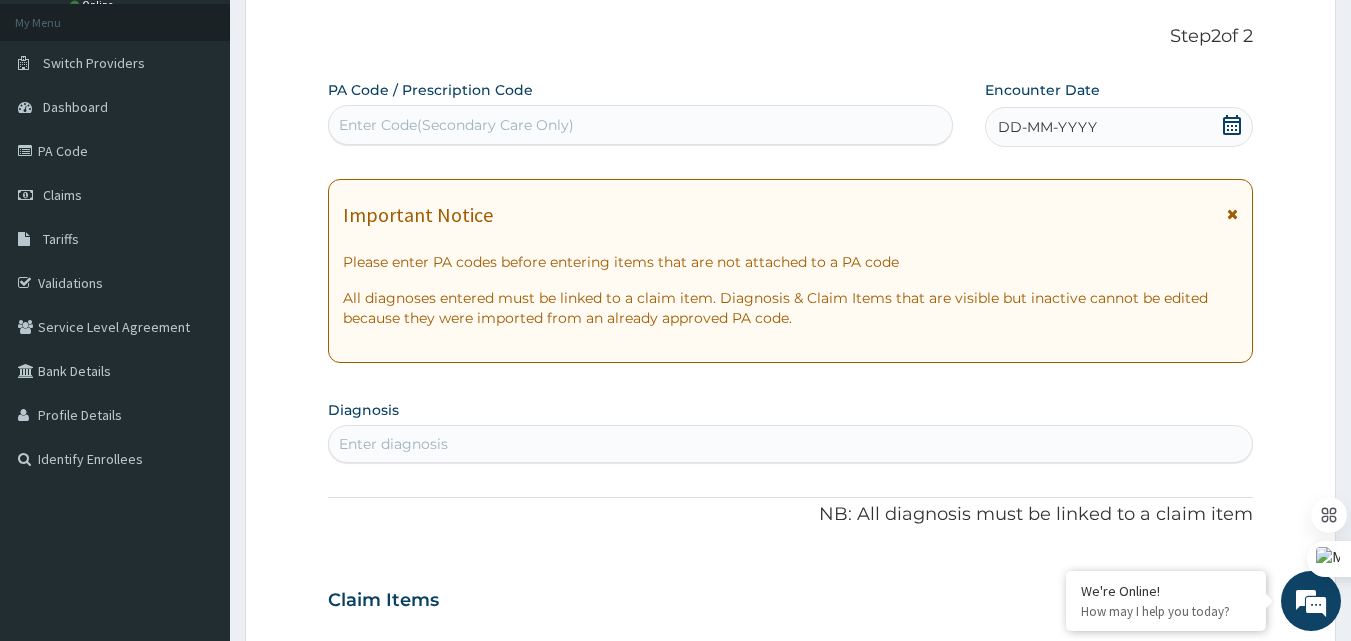 scroll, scrollTop: 87, scrollLeft: 0, axis: vertical 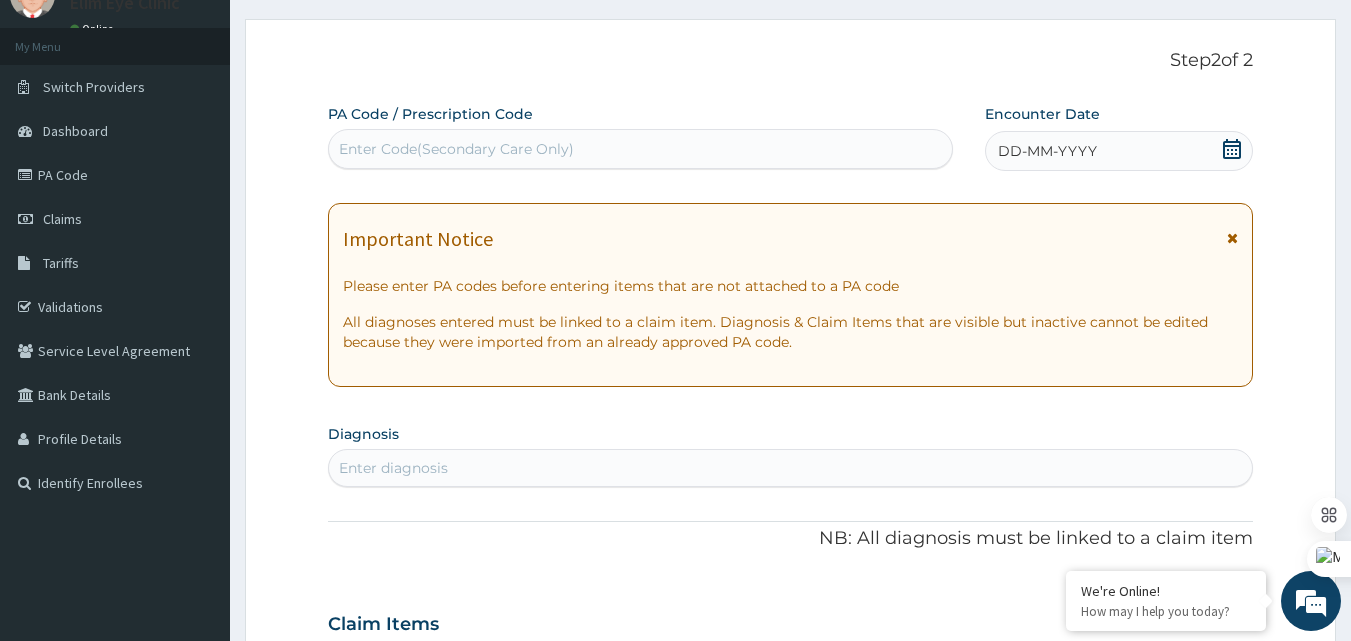 click on "Enter Code(Secondary Care Only)" at bounding box center (641, 149) 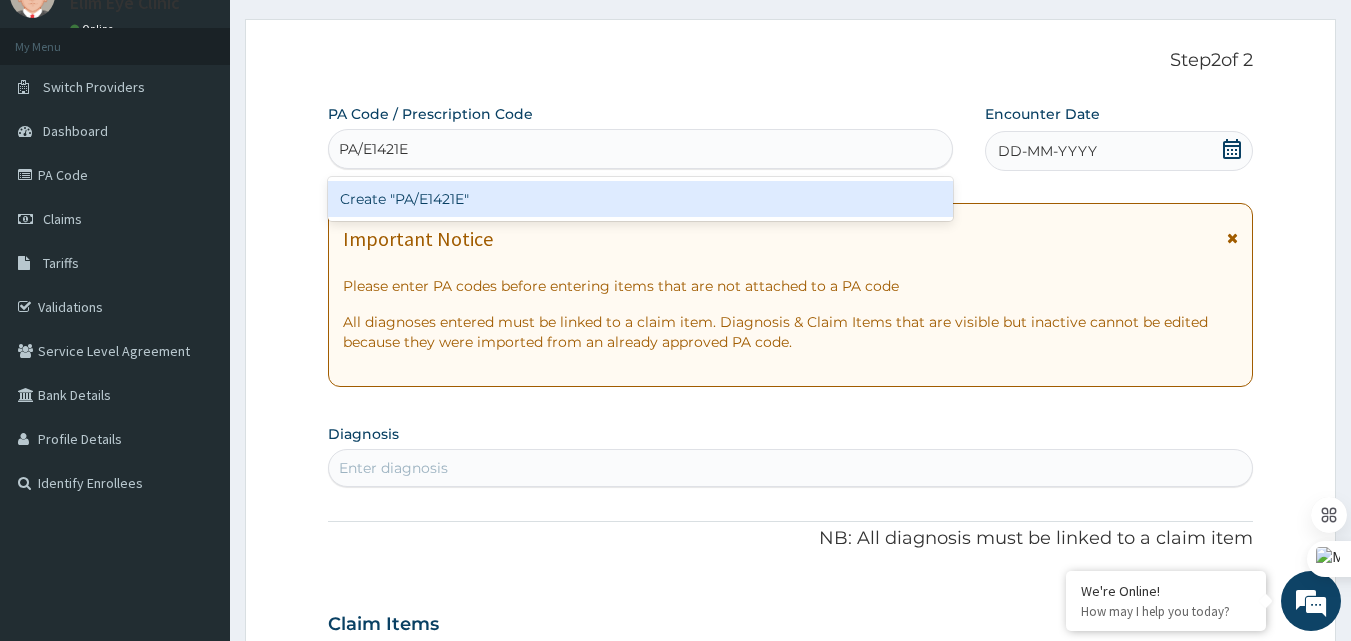 click on "Create "PA/E1421E"" at bounding box center (641, 199) 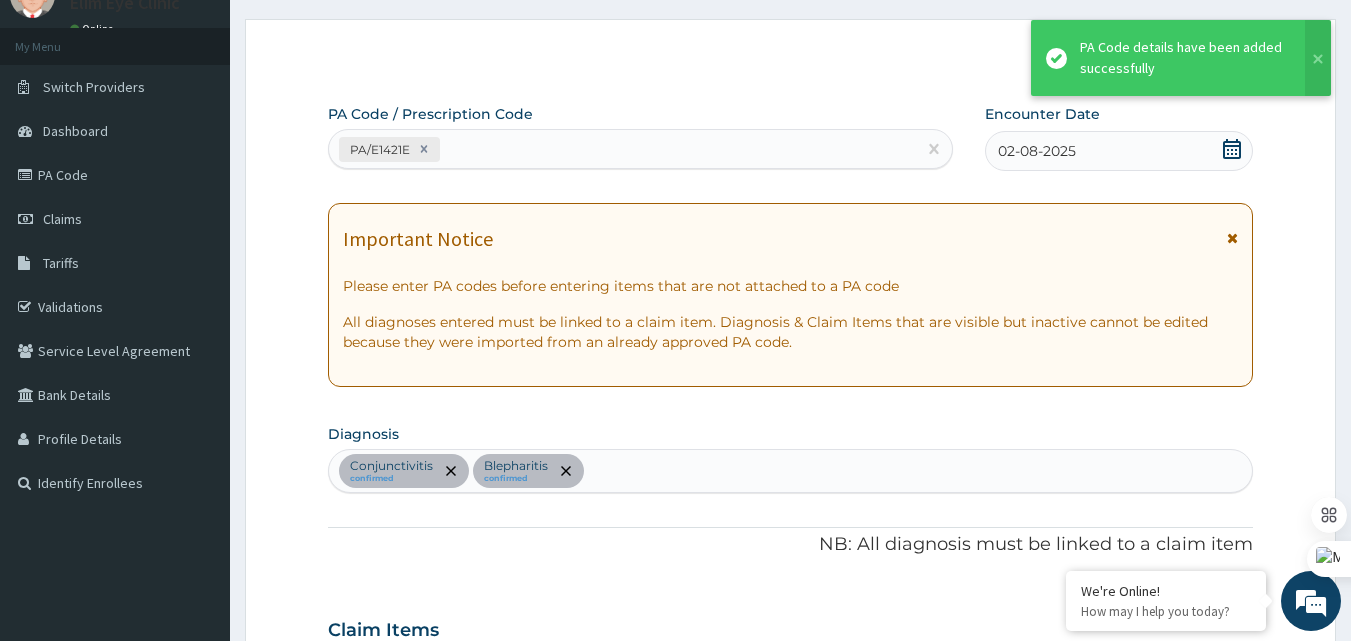 scroll, scrollTop: 926, scrollLeft: 0, axis: vertical 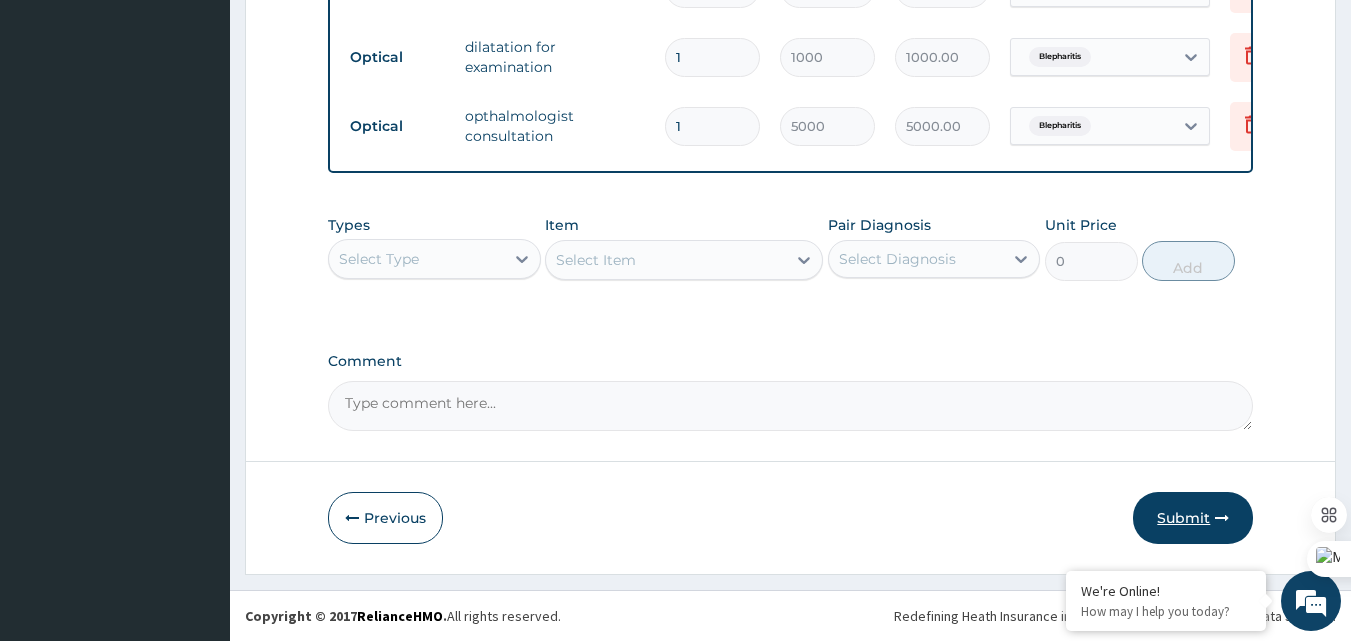 click on "Submit" at bounding box center (1193, 518) 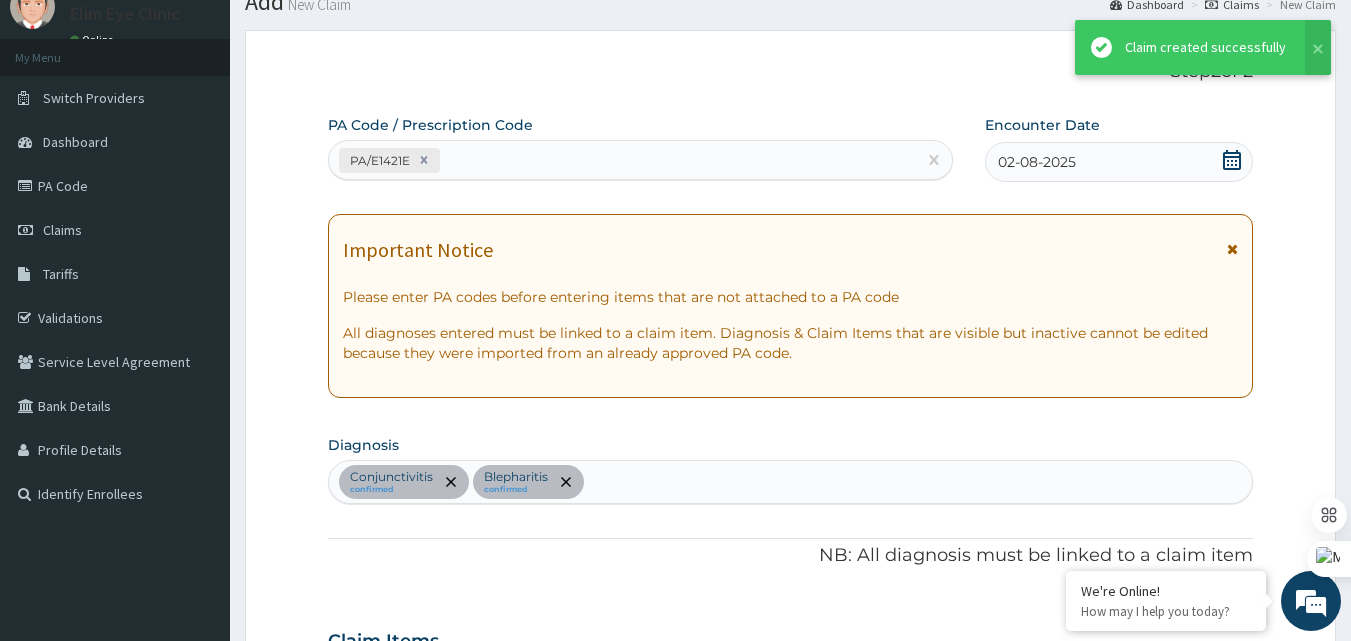 scroll, scrollTop: 1135, scrollLeft: 0, axis: vertical 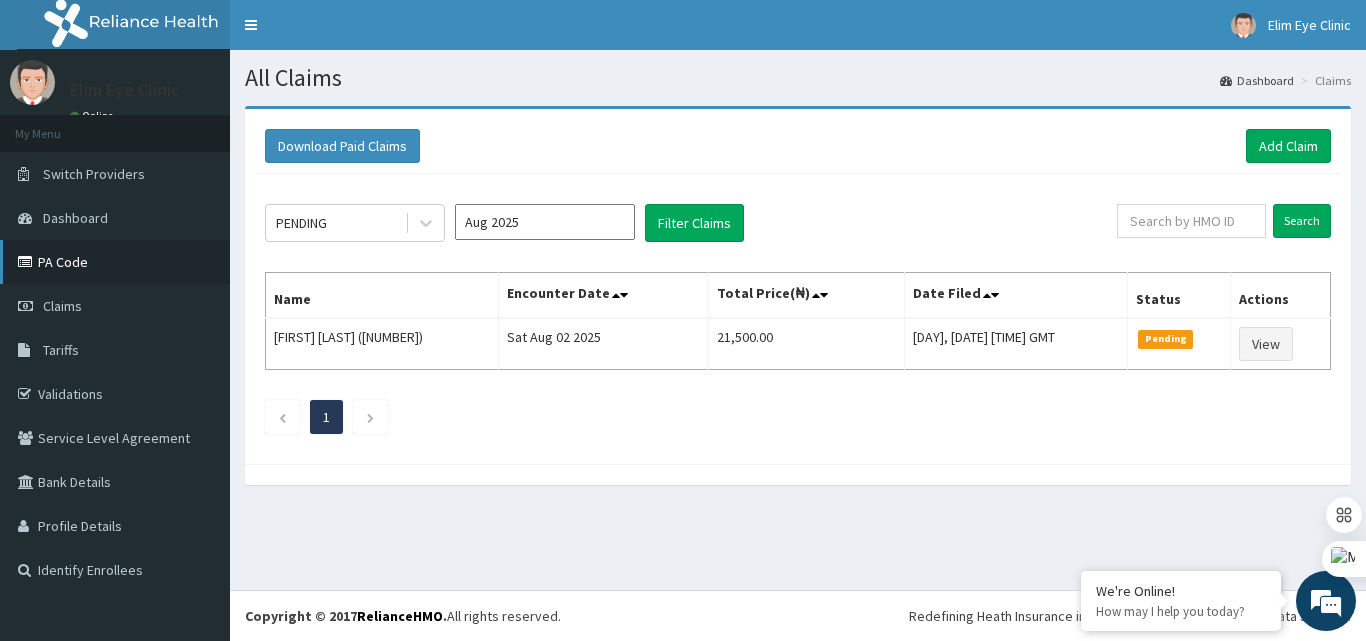 click on "PA Code" at bounding box center [115, 262] 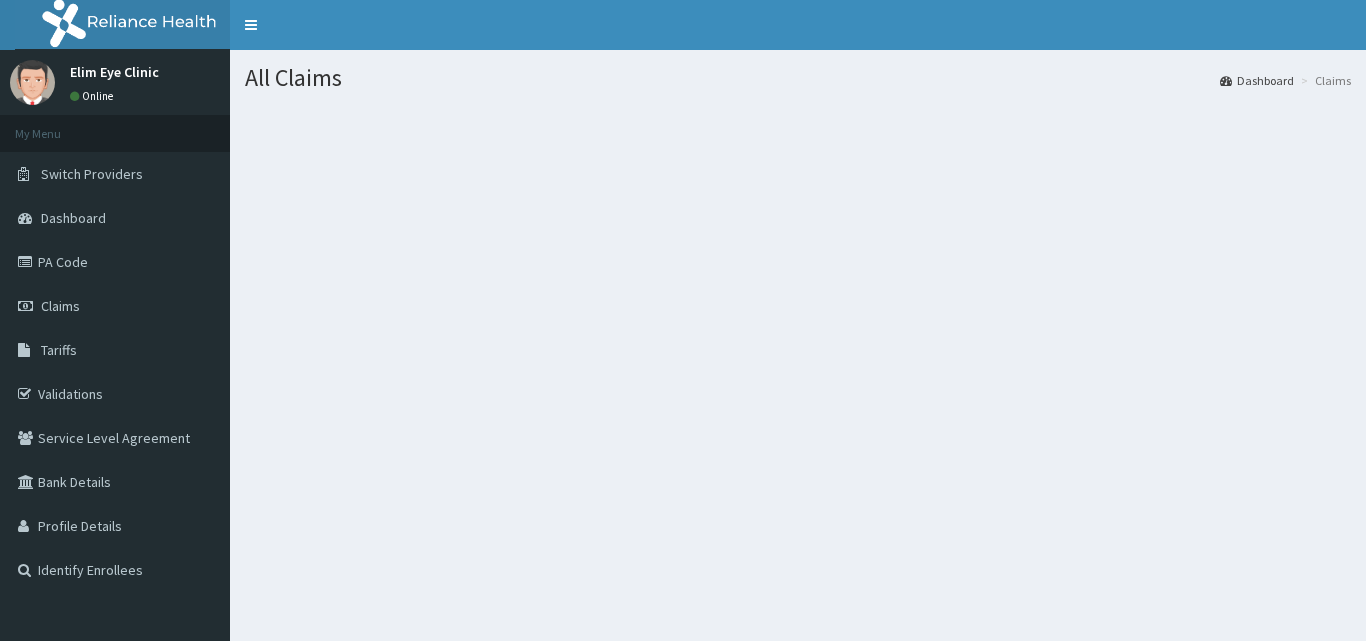 scroll, scrollTop: 0, scrollLeft: 0, axis: both 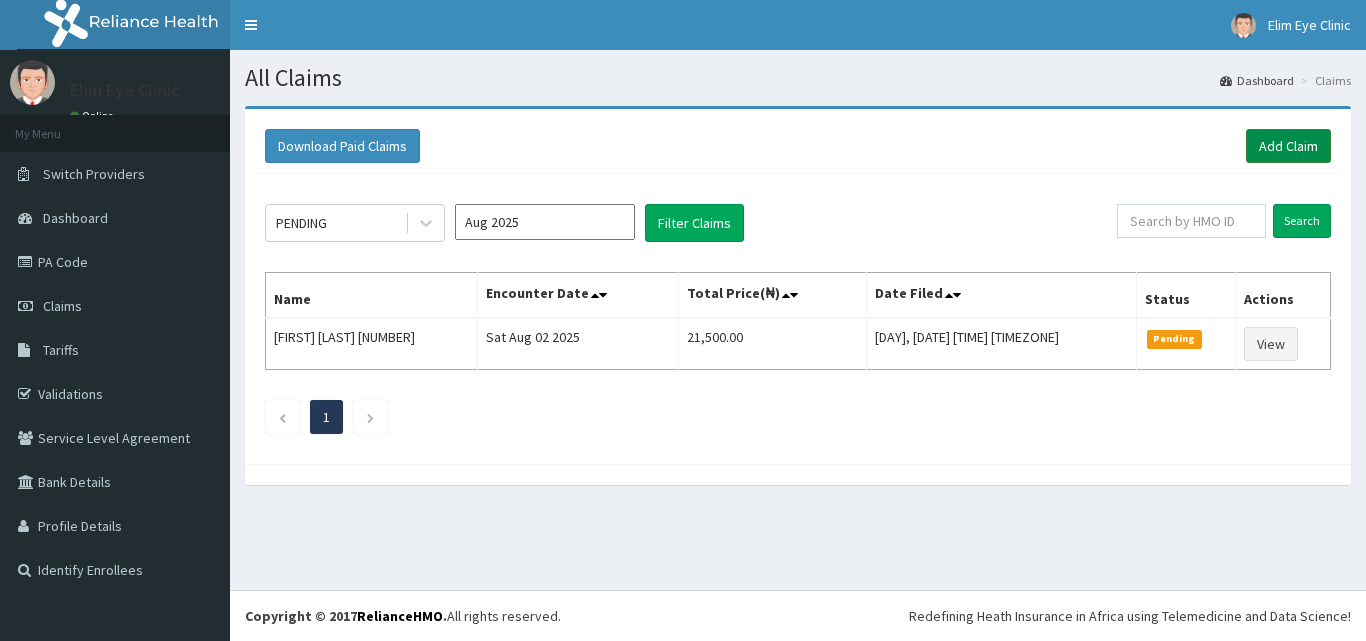 click on "Add Claim" at bounding box center (1288, 146) 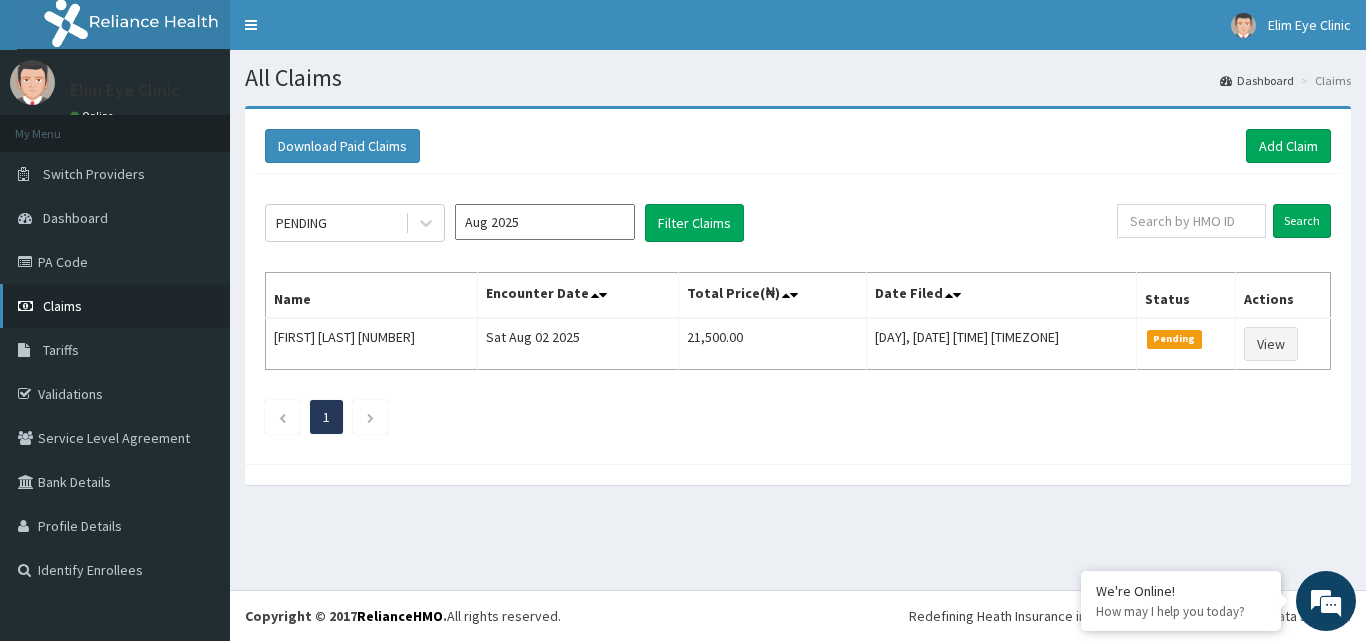 click on "Claims" at bounding box center [115, 306] 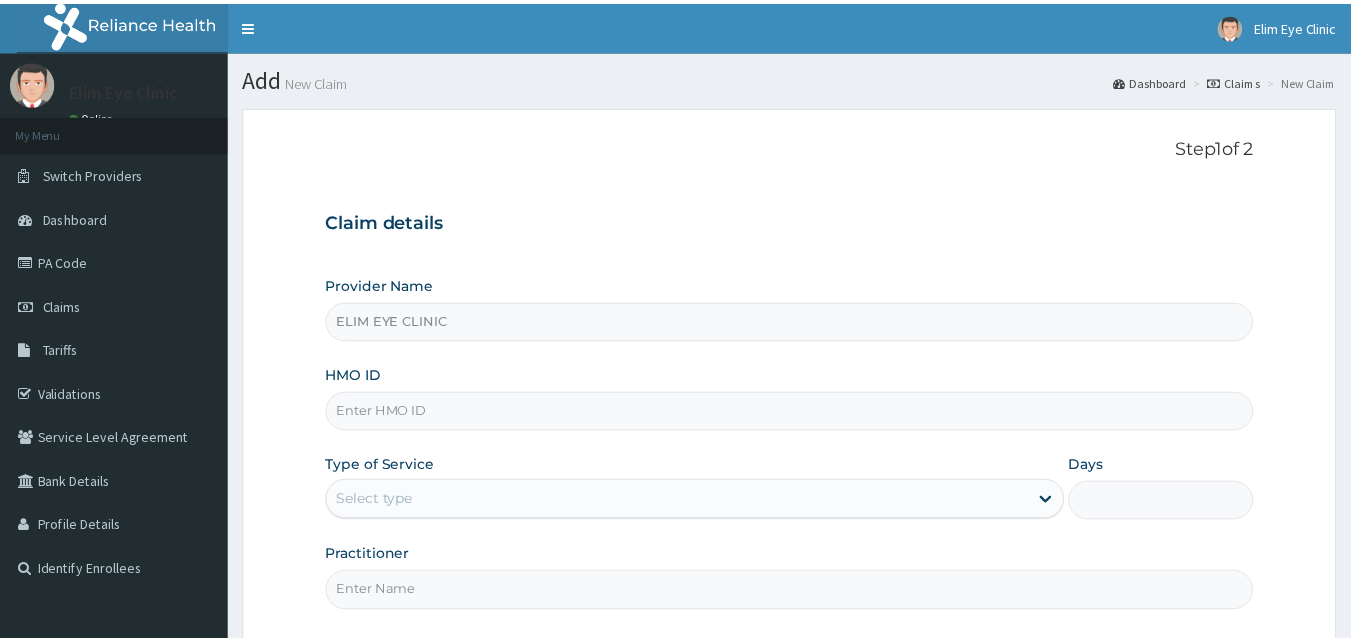 scroll, scrollTop: 0, scrollLeft: 0, axis: both 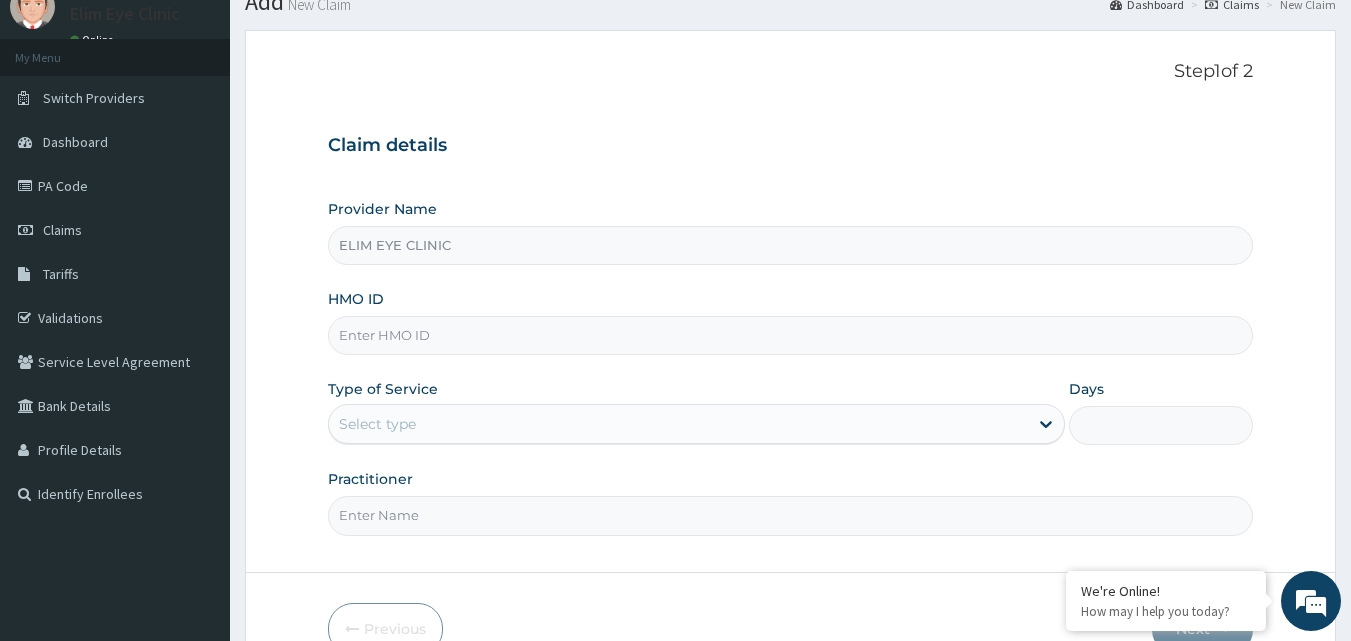click on "HMO ID" at bounding box center (791, 335) 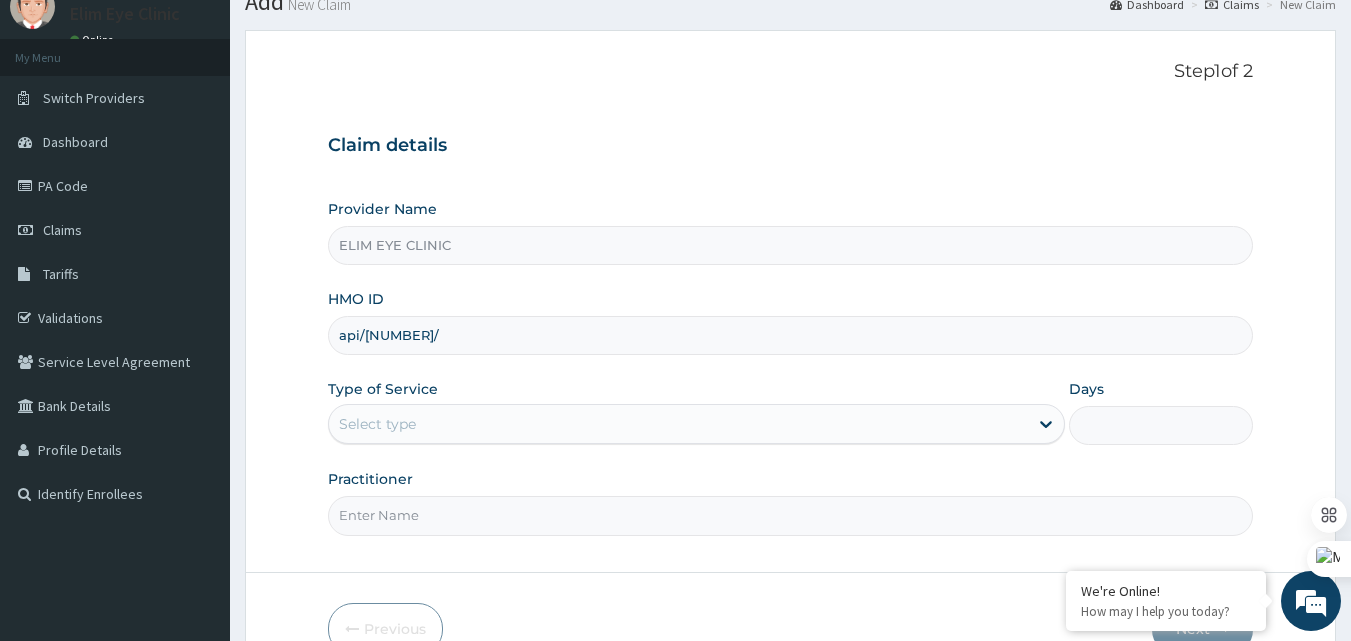 scroll, scrollTop: 0, scrollLeft: 0, axis: both 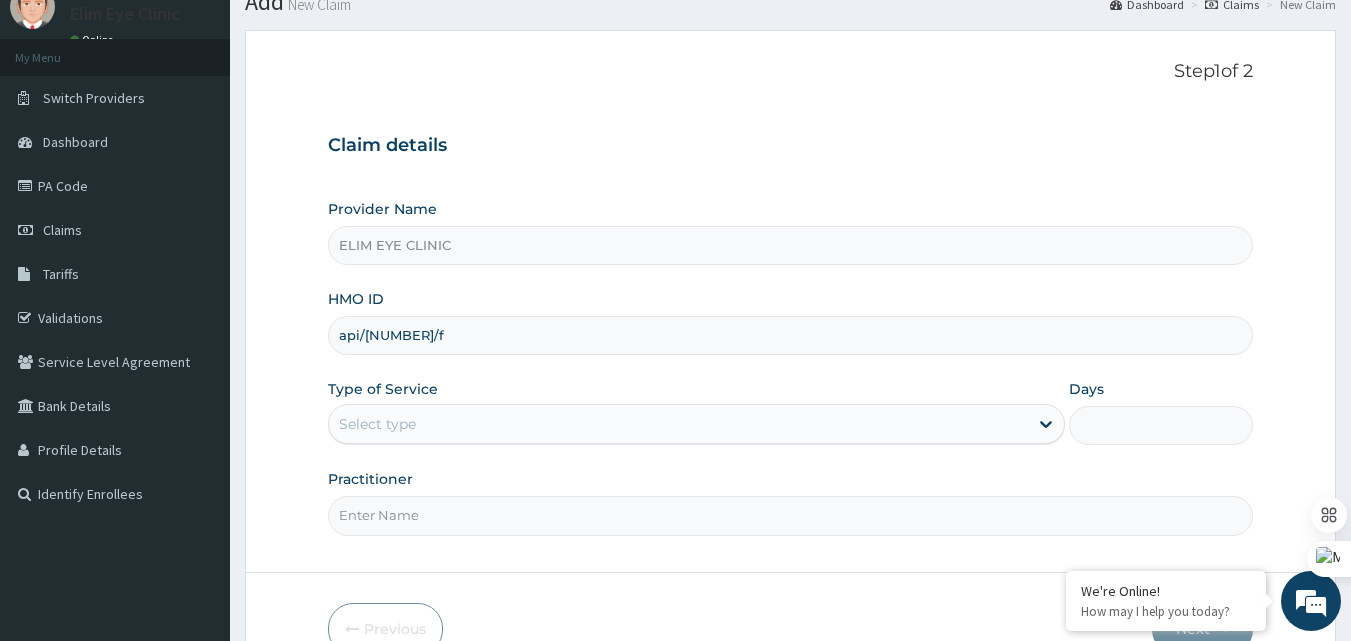 type on "api/10095/f" 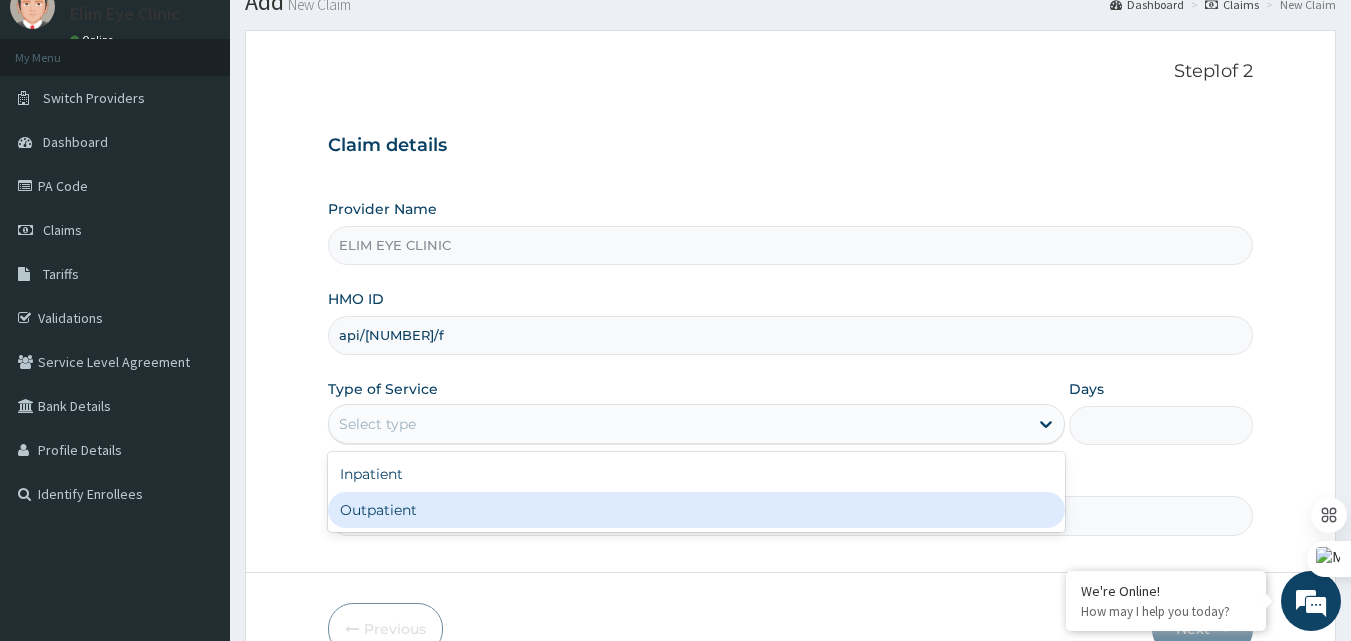 click on "Outpatient" at bounding box center (696, 510) 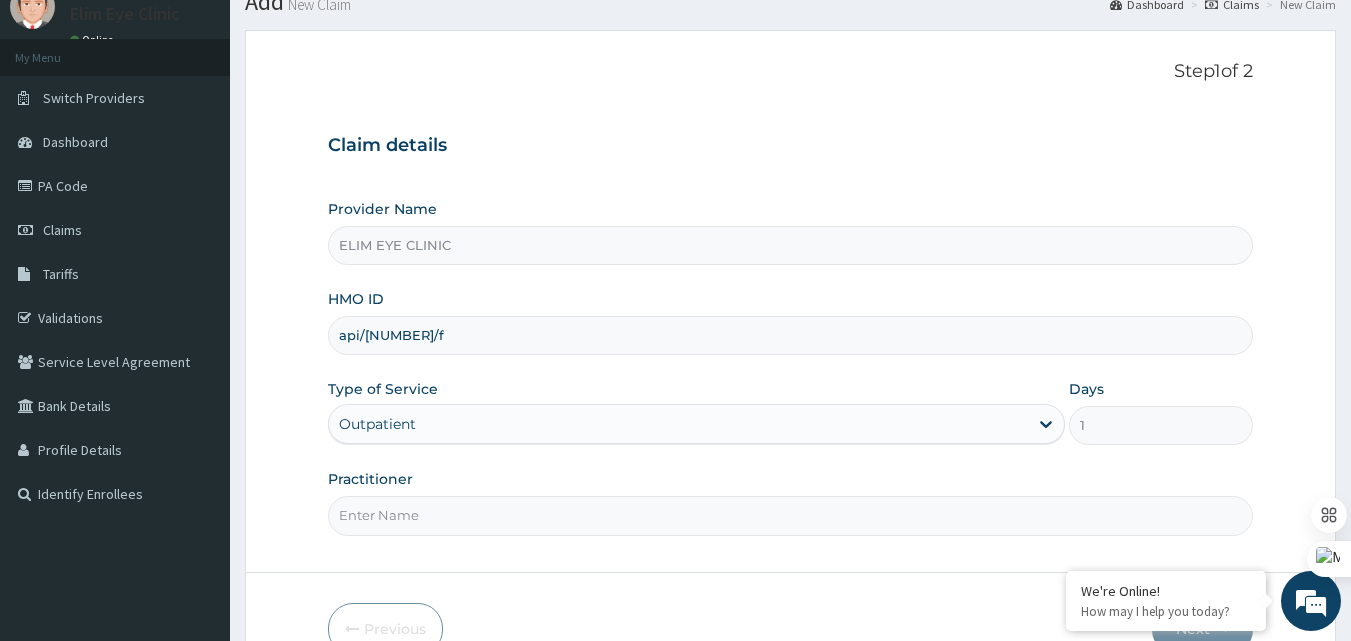 click on "Practitioner" at bounding box center (791, 515) 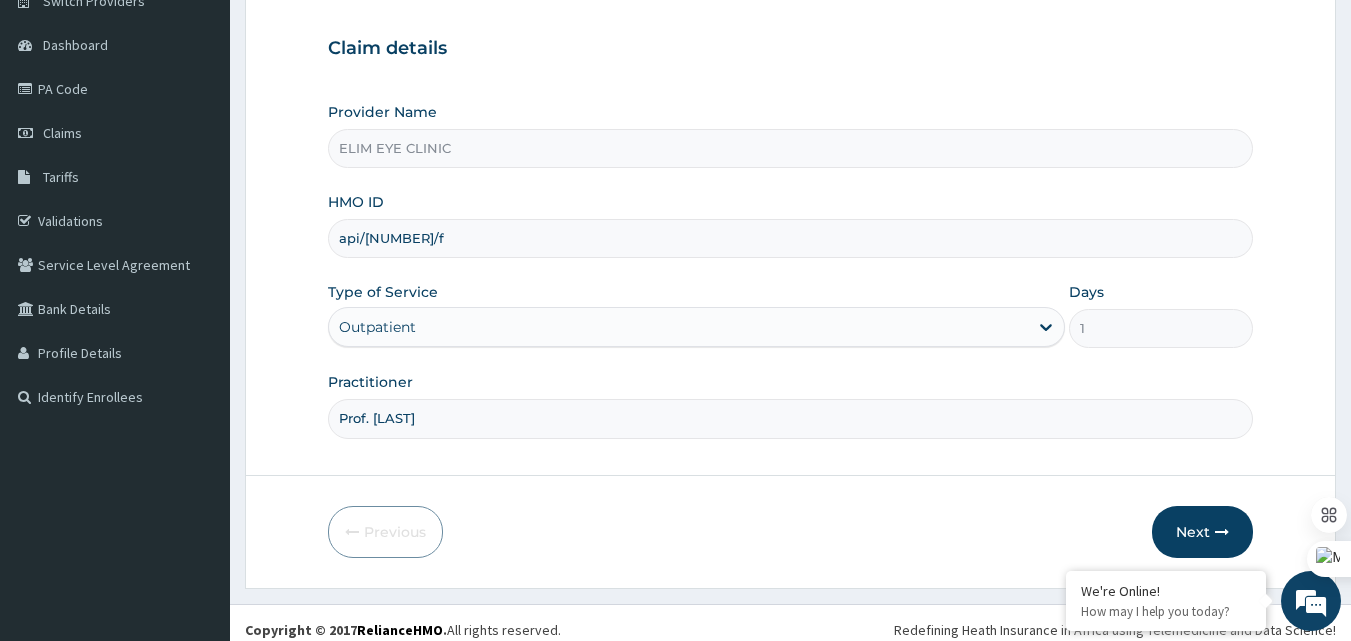 scroll, scrollTop: 187, scrollLeft: 0, axis: vertical 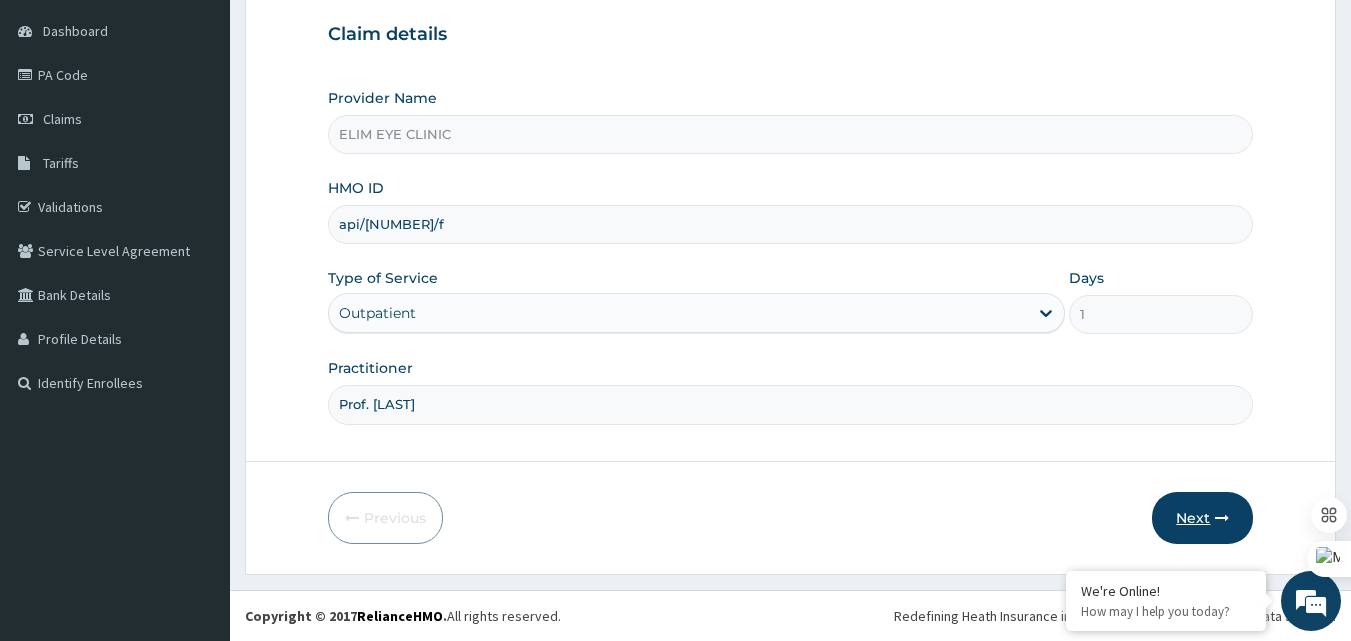 type on "Prof. Duke" 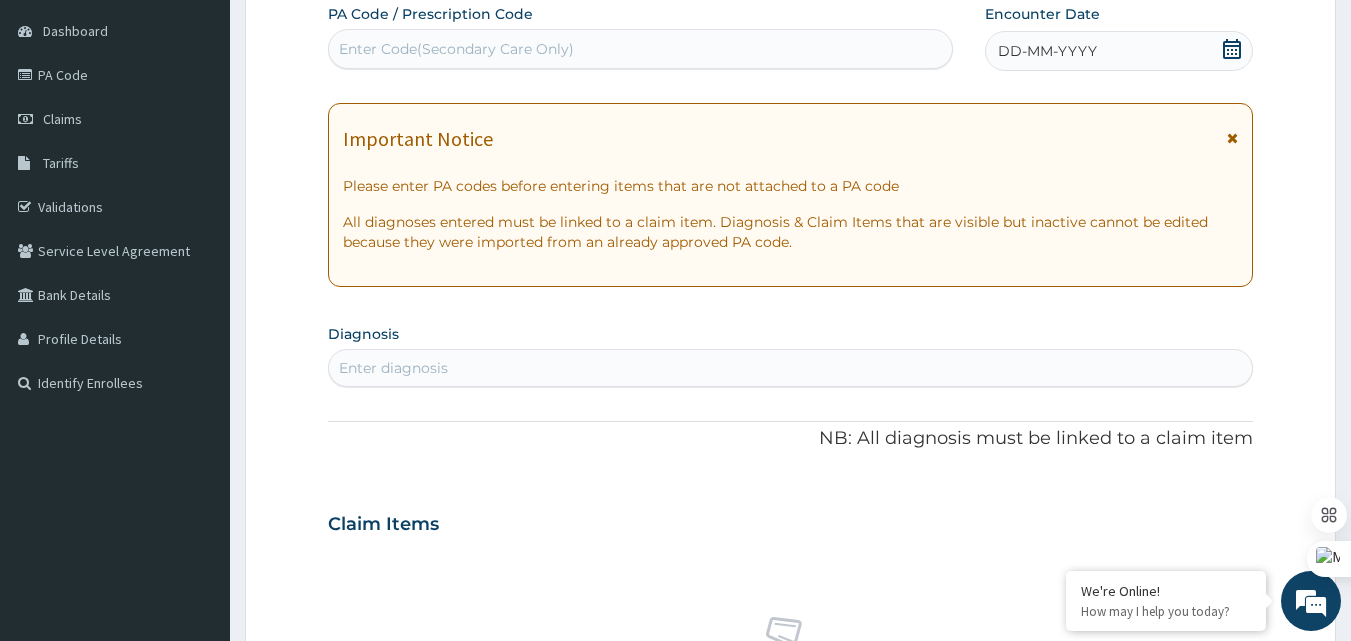click on "Enter Code(Secondary Care Only)" at bounding box center (641, 49) 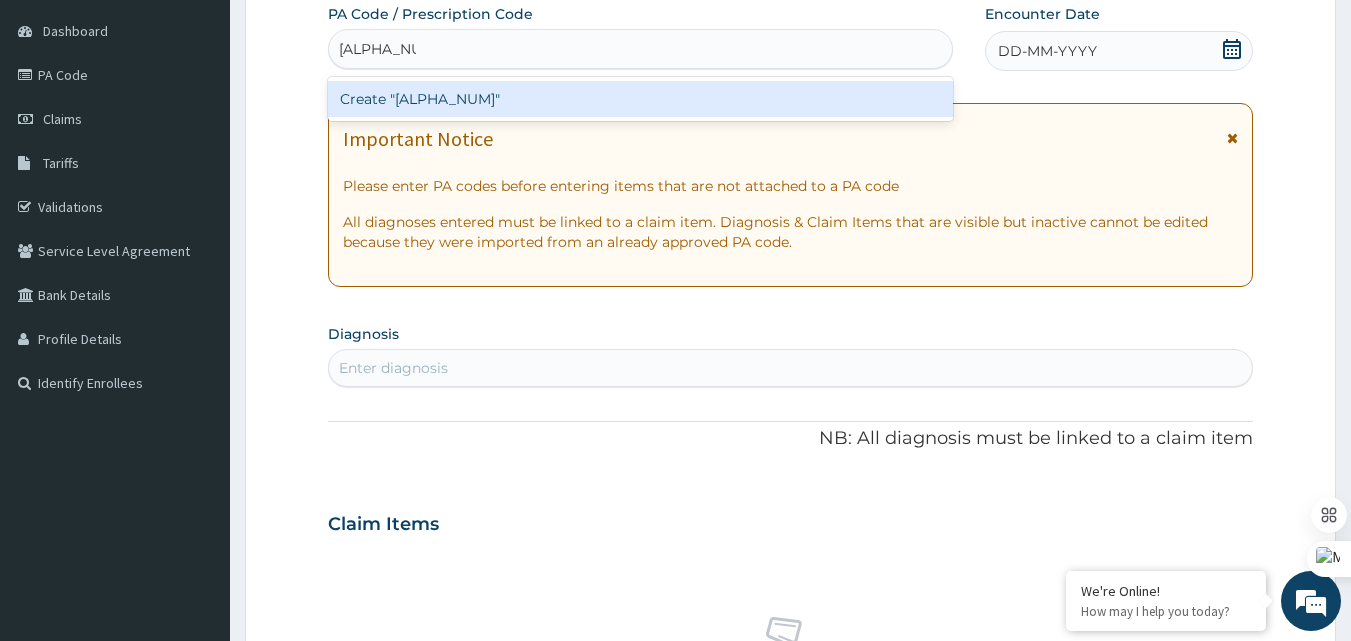 click on "Create "PA/FF681A"" at bounding box center [641, 99] 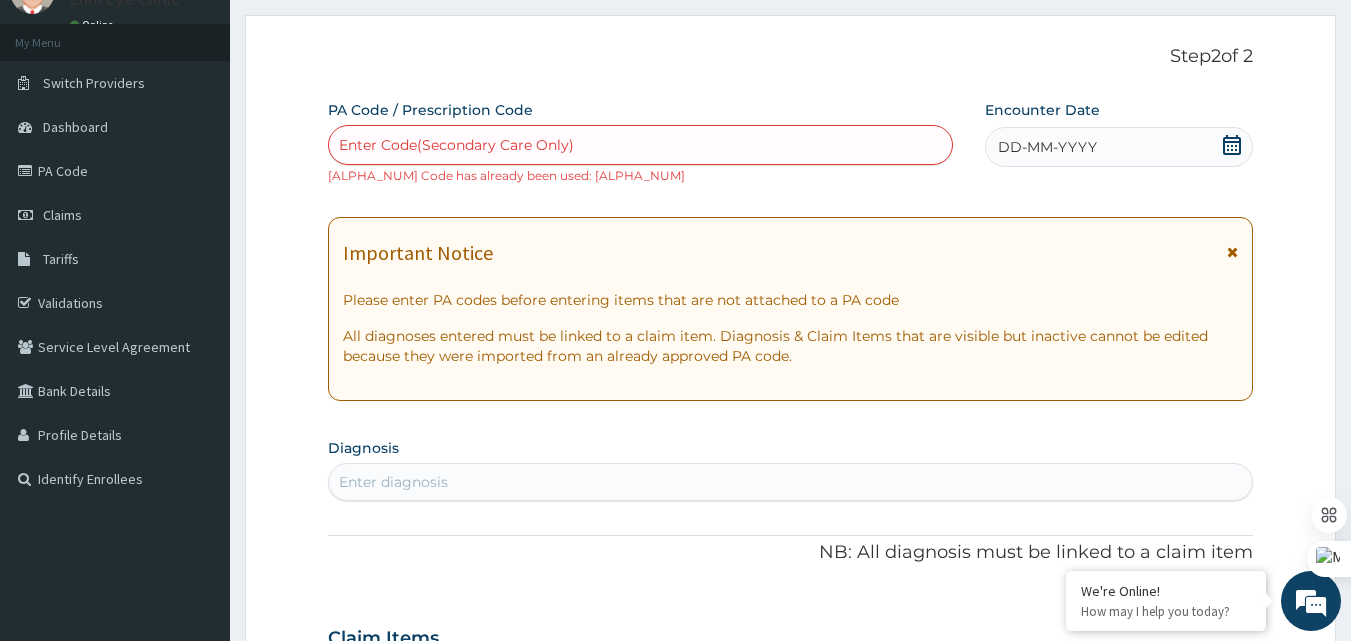 scroll, scrollTop: 88, scrollLeft: 0, axis: vertical 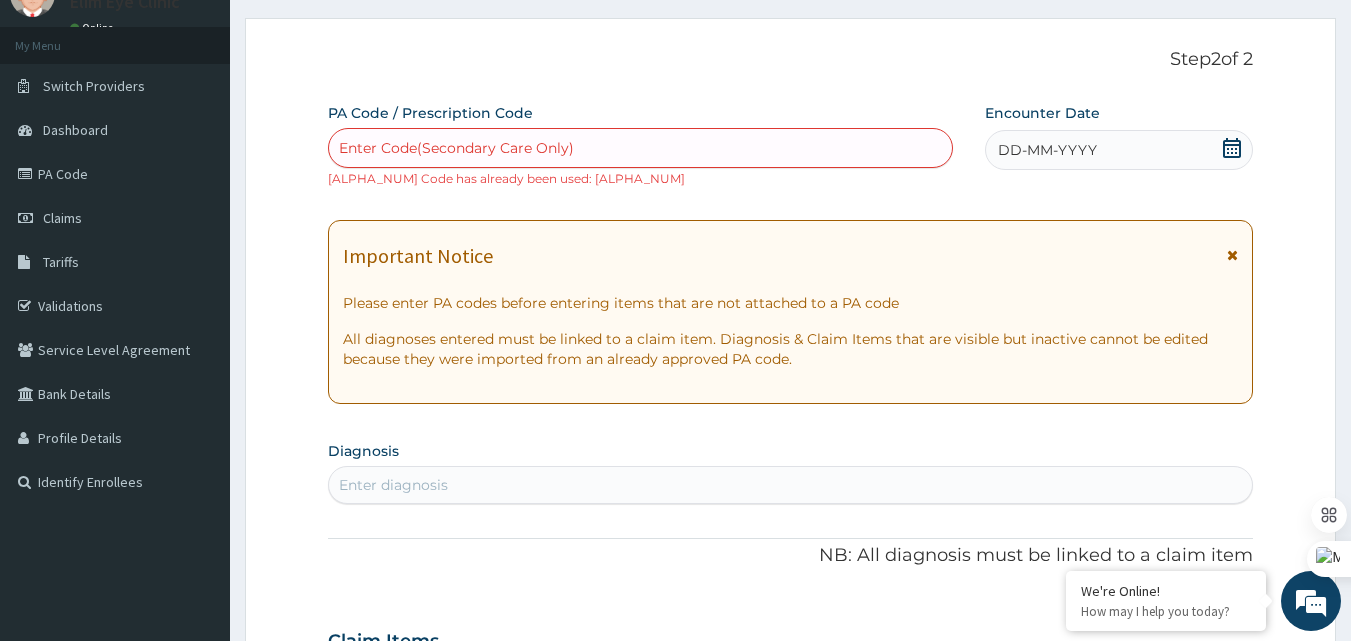 paste on "PA/FF681A" 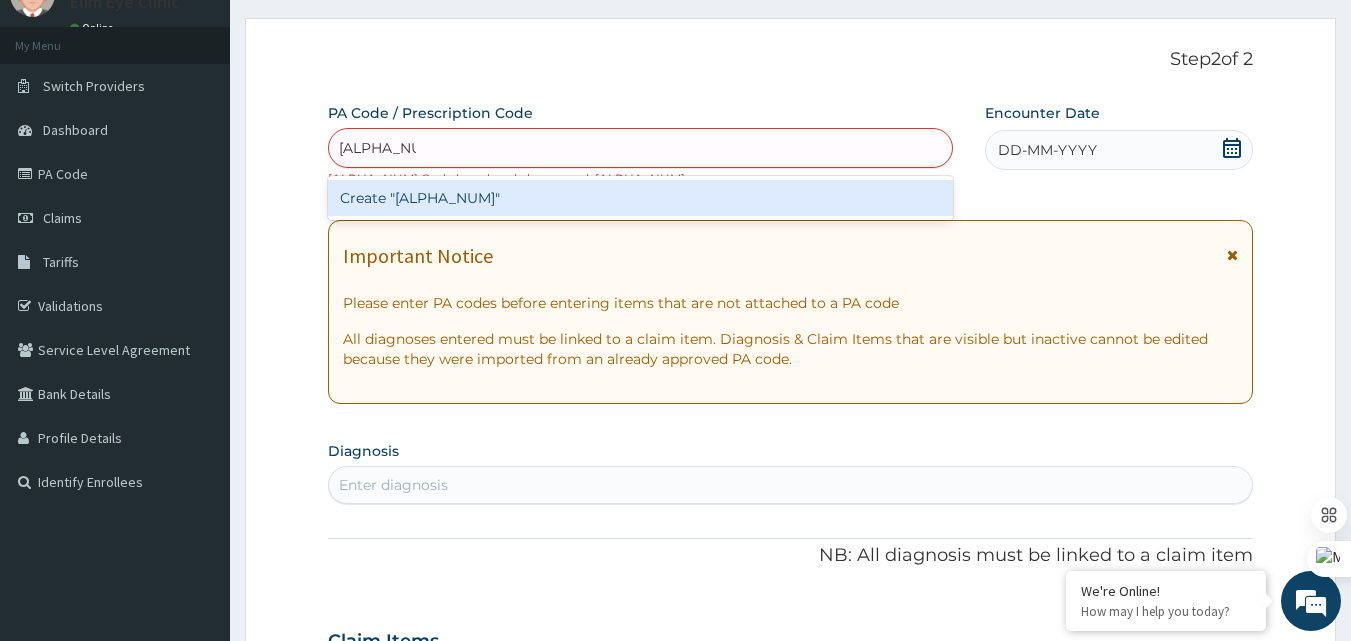 click on "Create "PA/FF681A"" at bounding box center [641, 198] 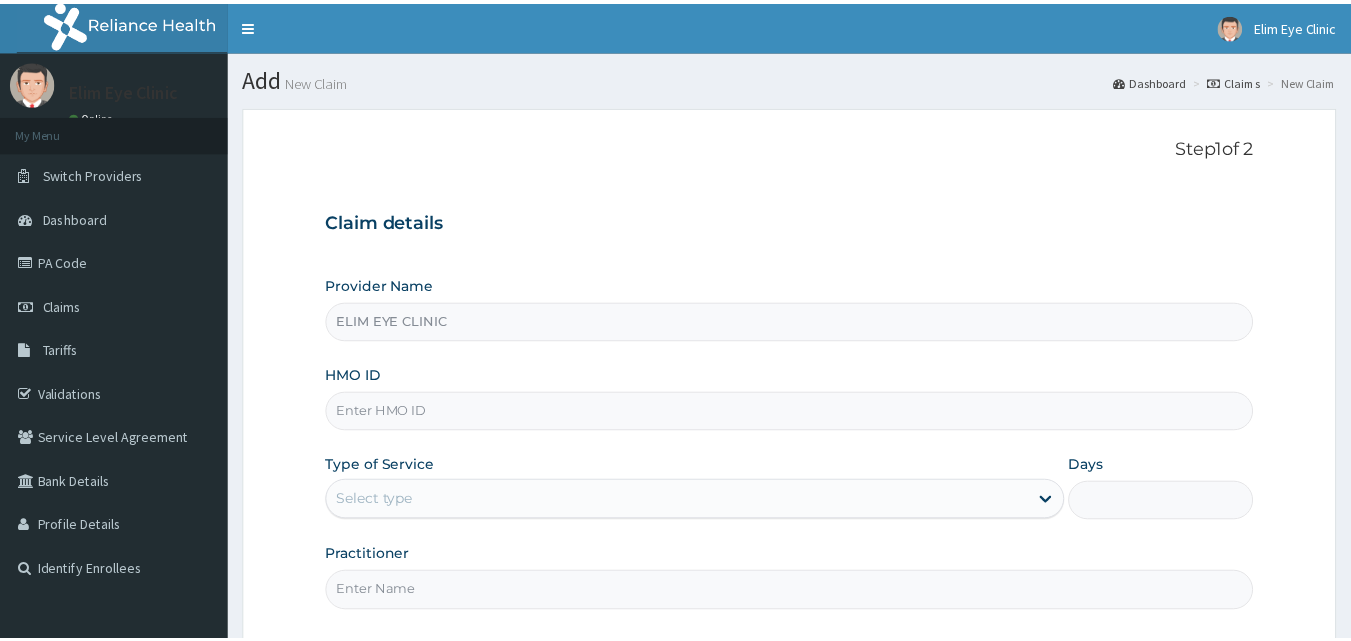 scroll, scrollTop: 0, scrollLeft: 0, axis: both 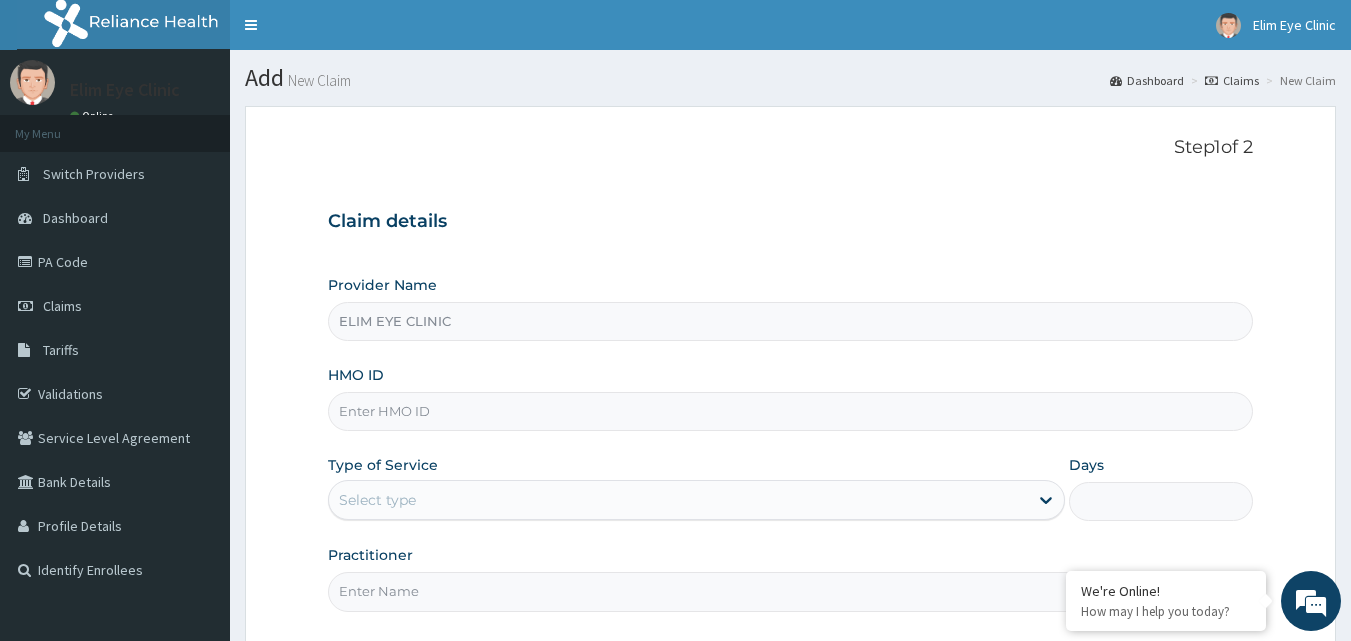 click on "HMO ID" at bounding box center [791, 411] 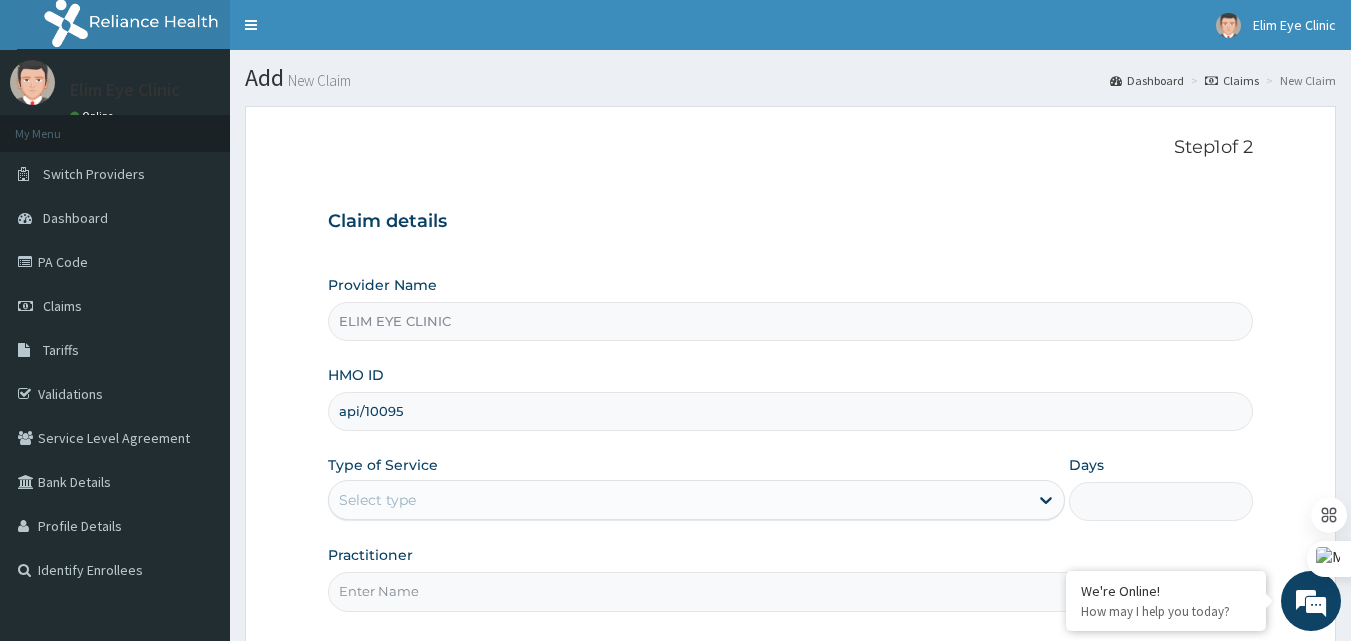 scroll, scrollTop: 0, scrollLeft: 0, axis: both 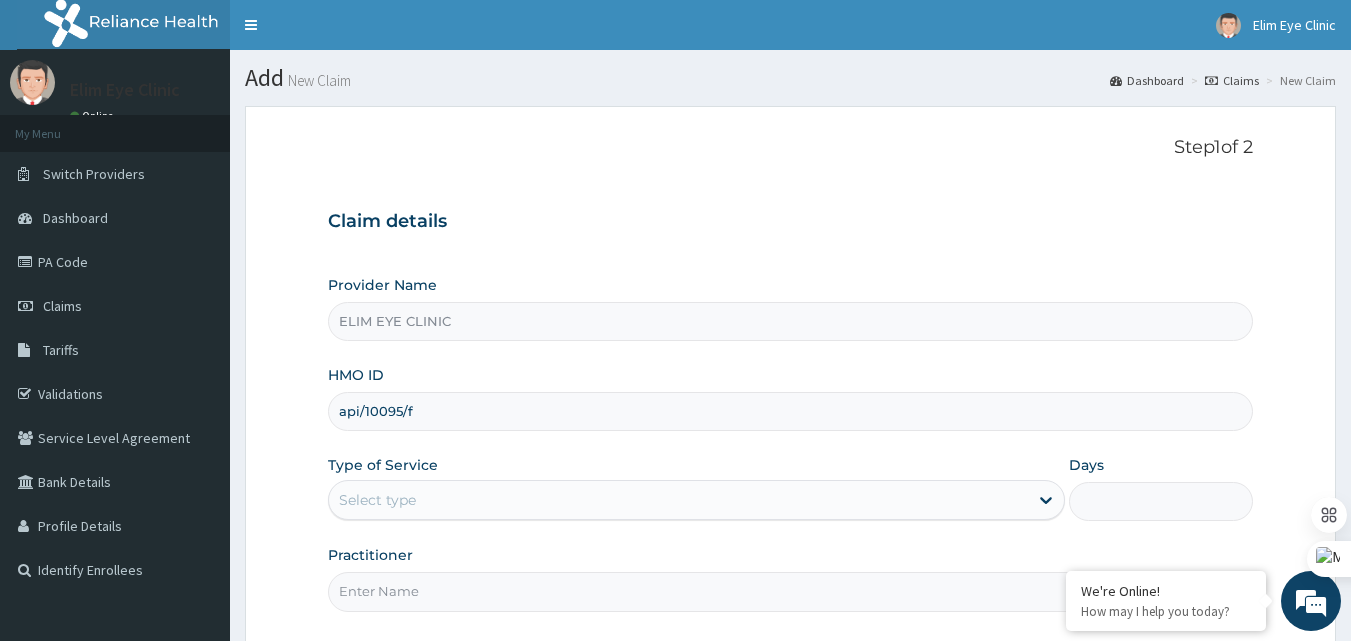 type on "api/10095/f" 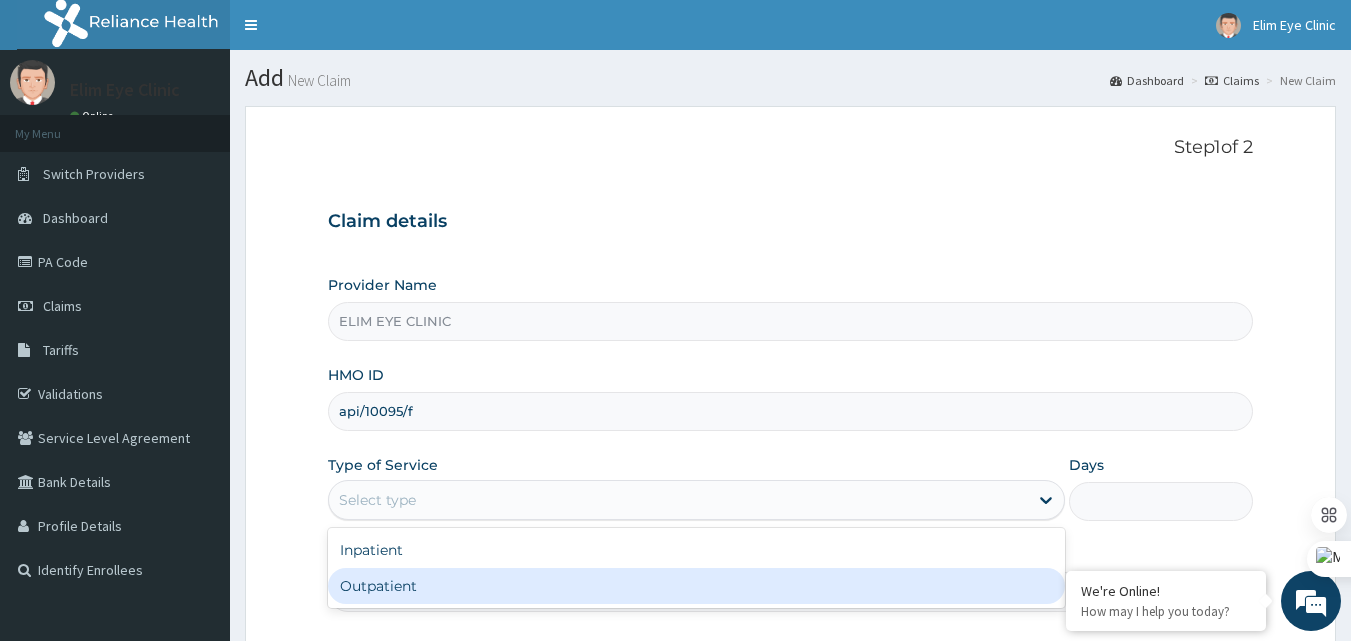 click on "Outpatient" at bounding box center (696, 586) 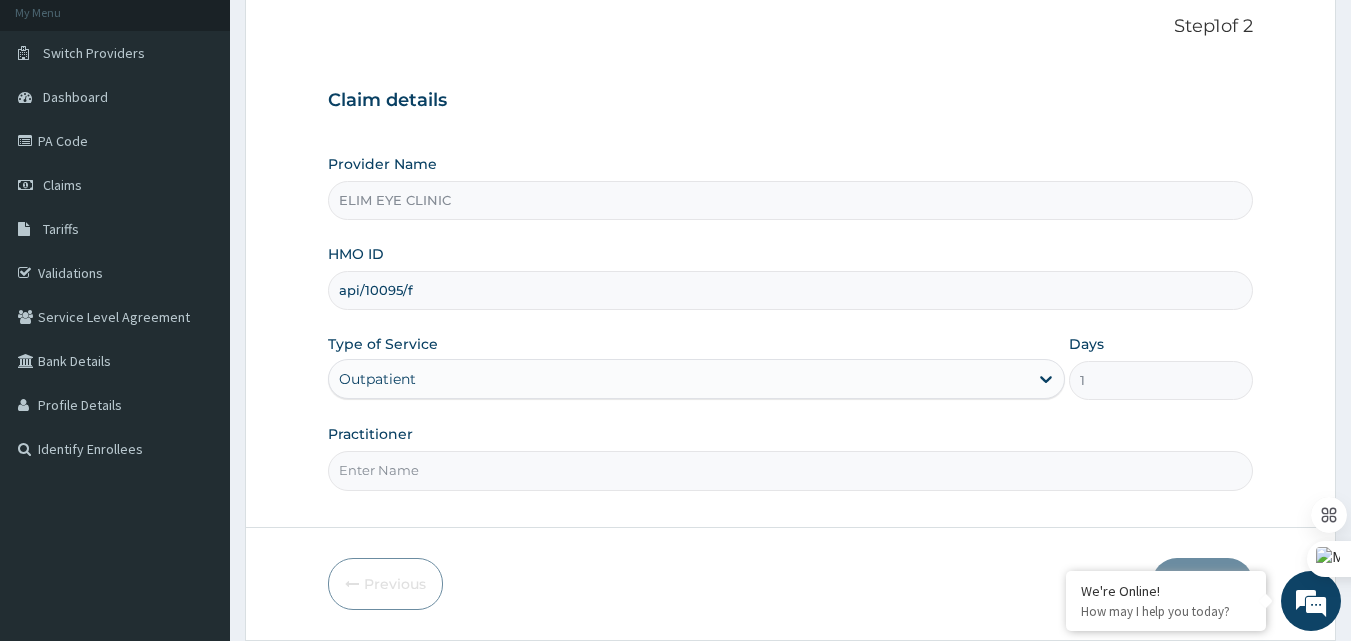 scroll, scrollTop: 139, scrollLeft: 0, axis: vertical 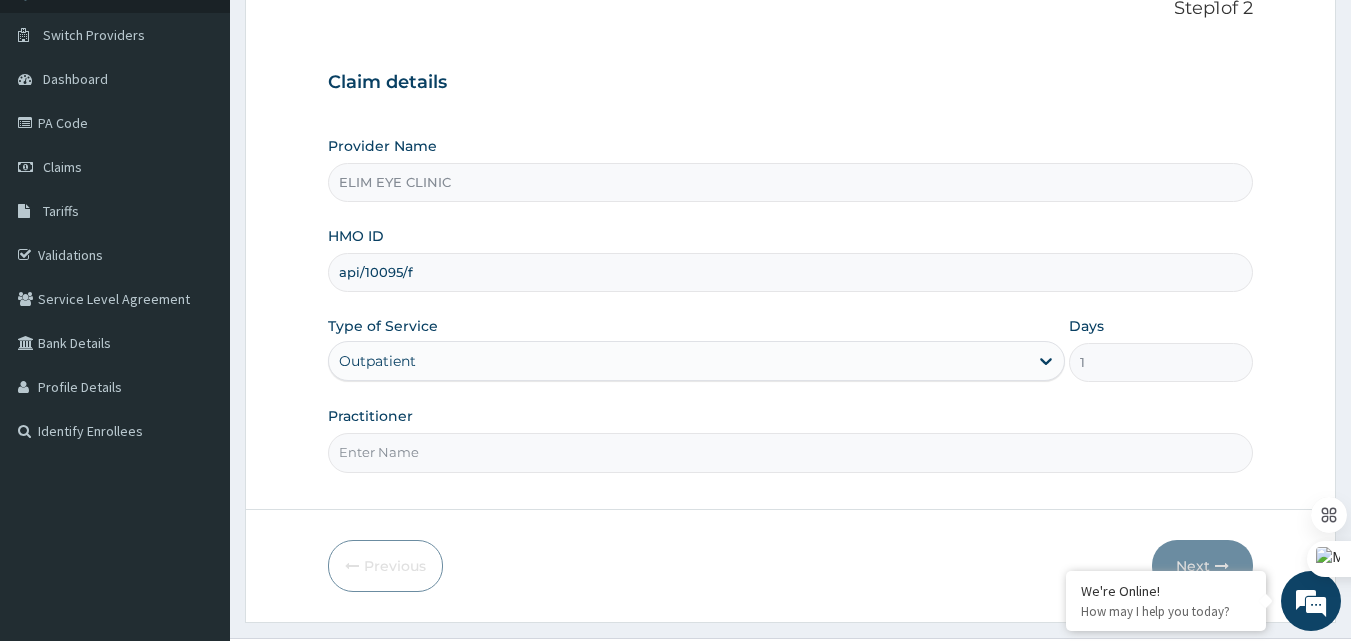 click on "Practitioner" at bounding box center (791, 452) 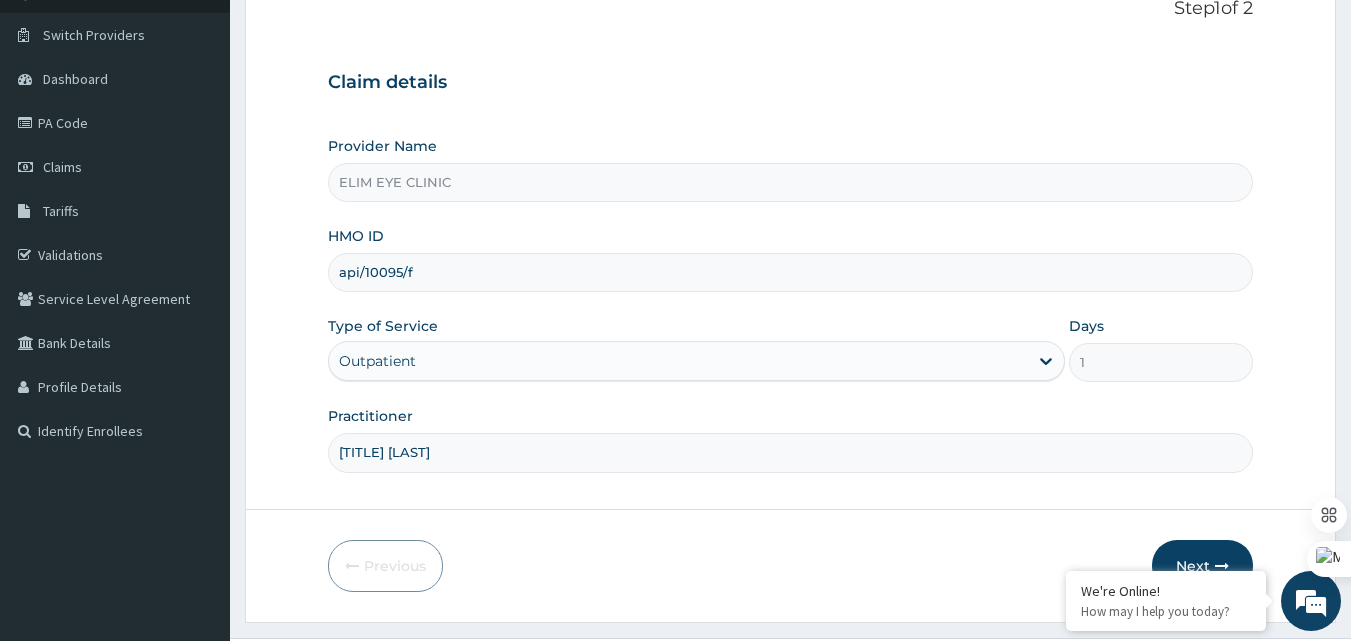 type on "Prof. Duke" 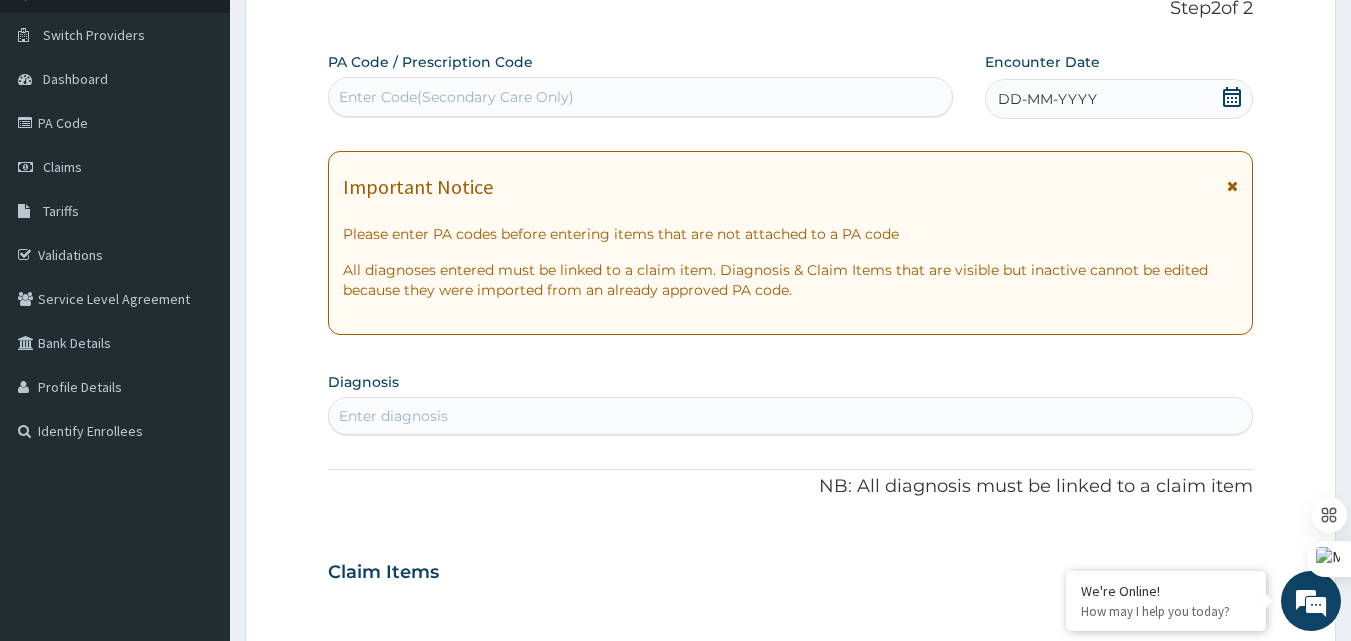 click on "Enter Code(Secondary Care Only)" at bounding box center [456, 97] 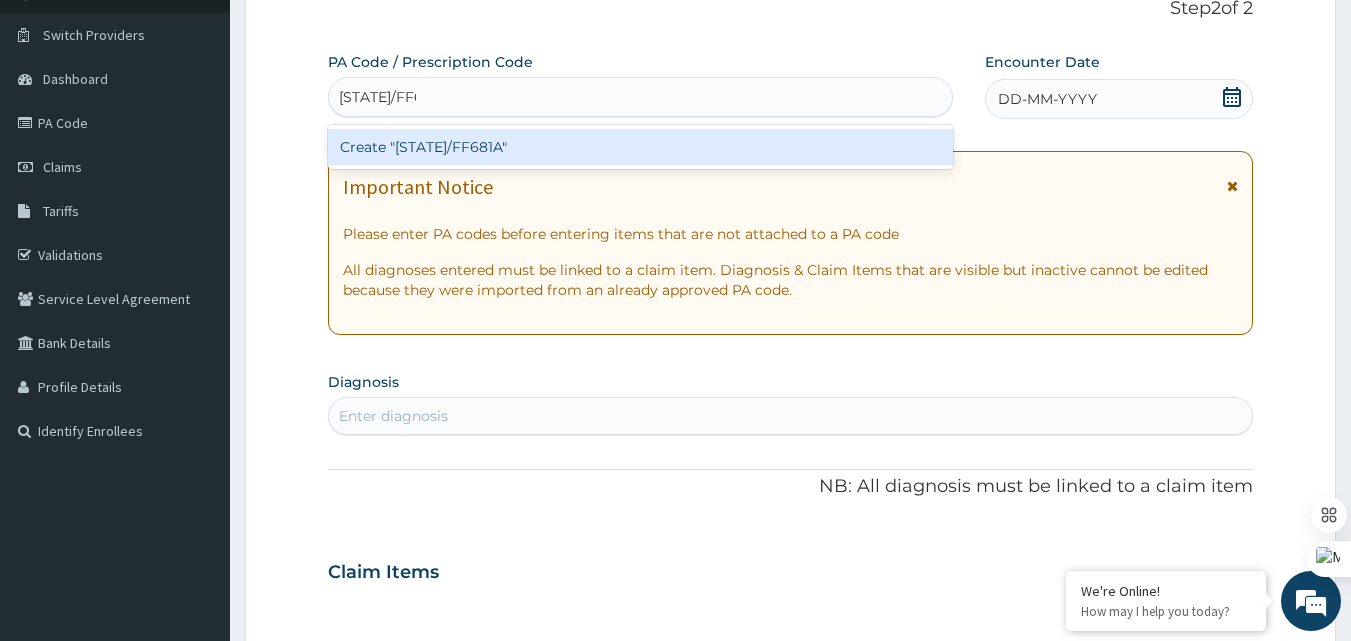 click on "Create "PA/FF681A"" at bounding box center (641, 147) 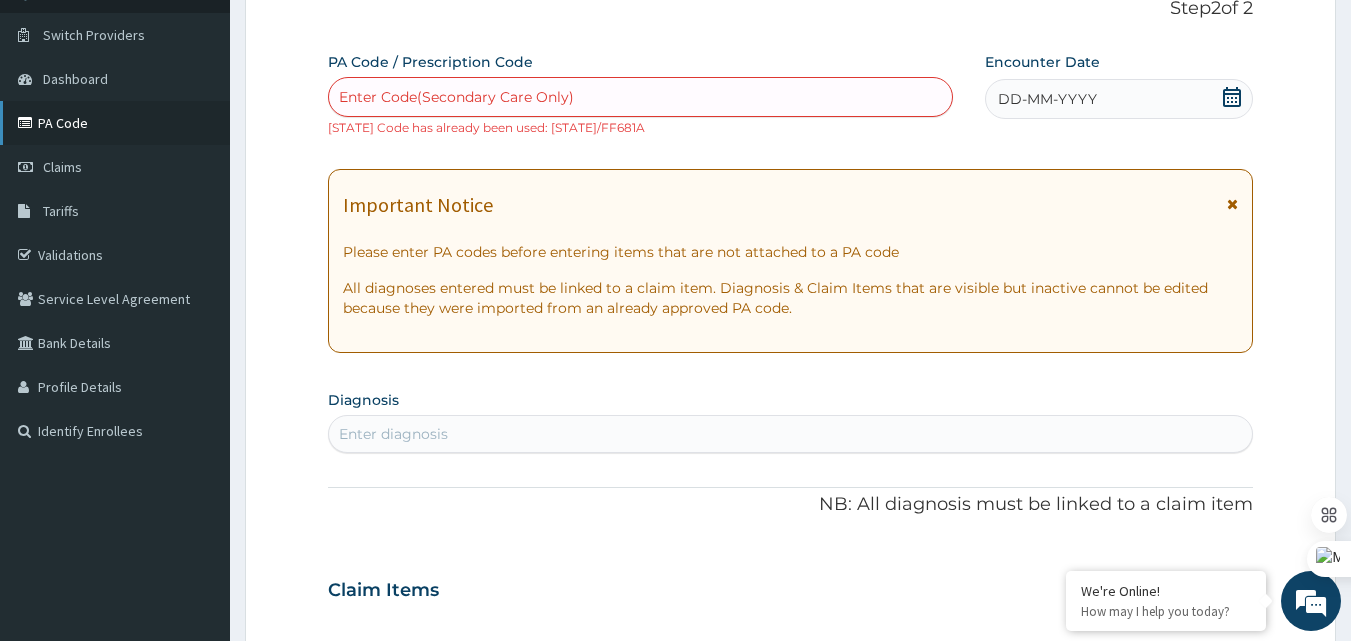 click on "PA Code" at bounding box center (115, 123) 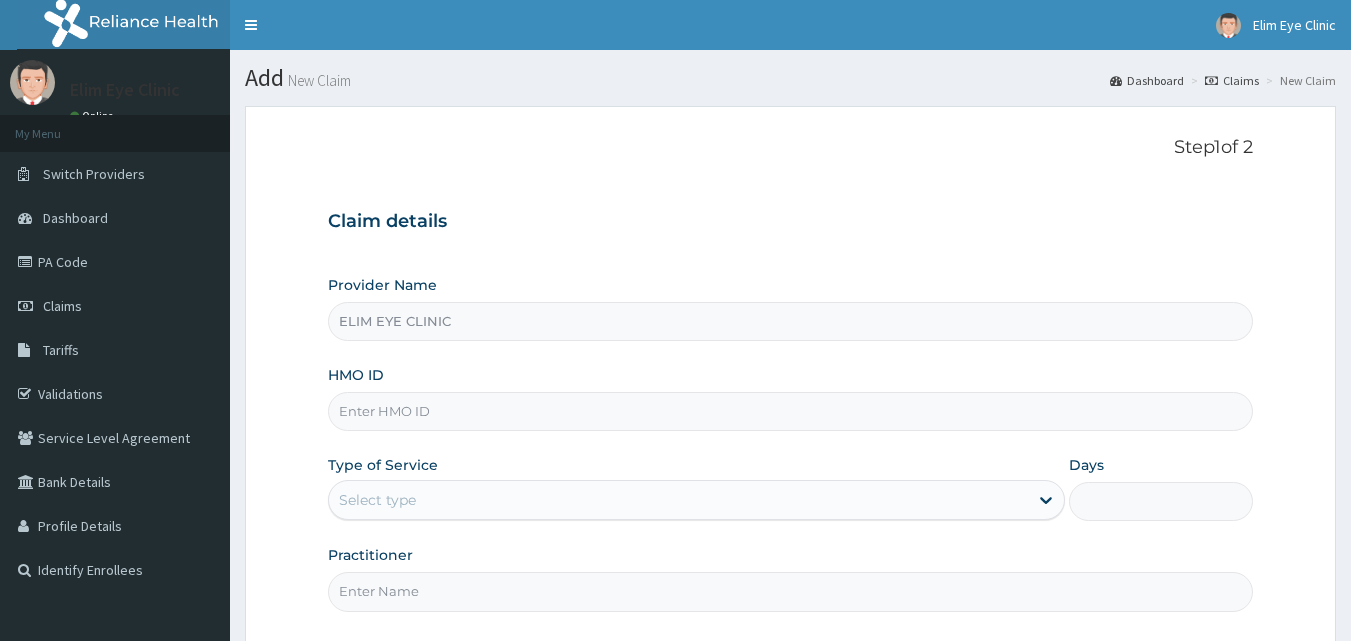 scroll, scrollTop: 0, scrollLeft: 0, axis: both 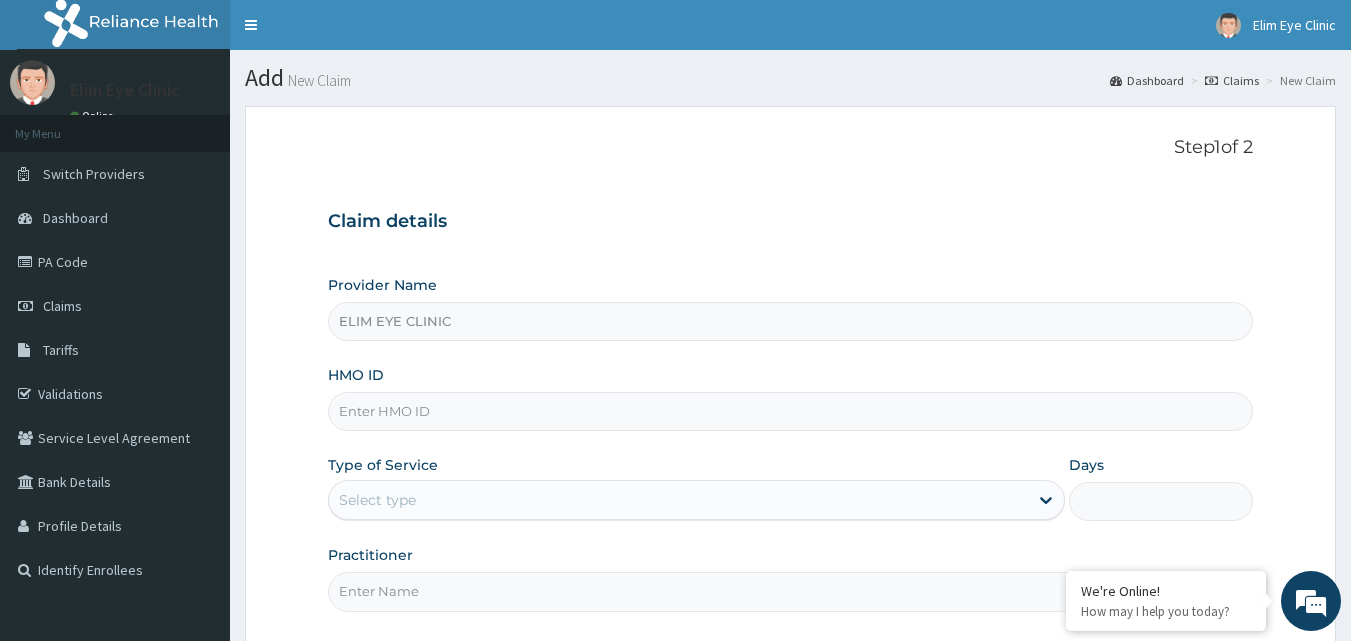 click on "HMO ID" at bounding box center [791, 411] 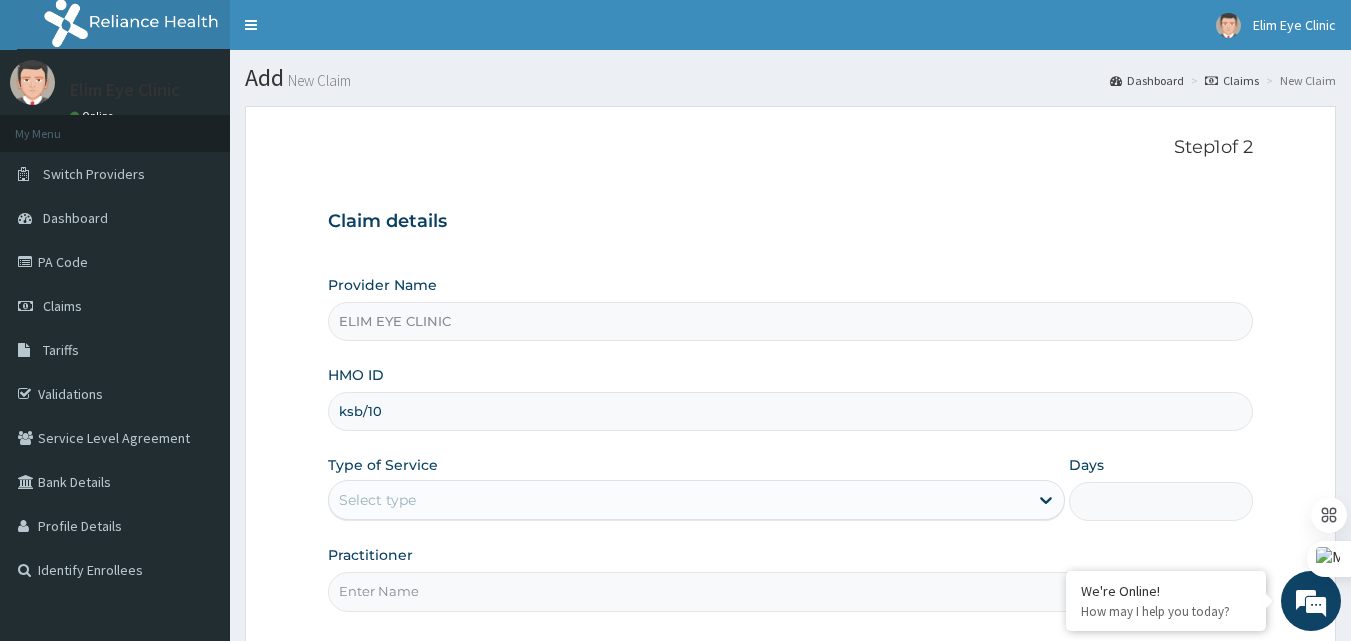 scroll, scrollTop: 0, scrollLeft: 0, axis: both 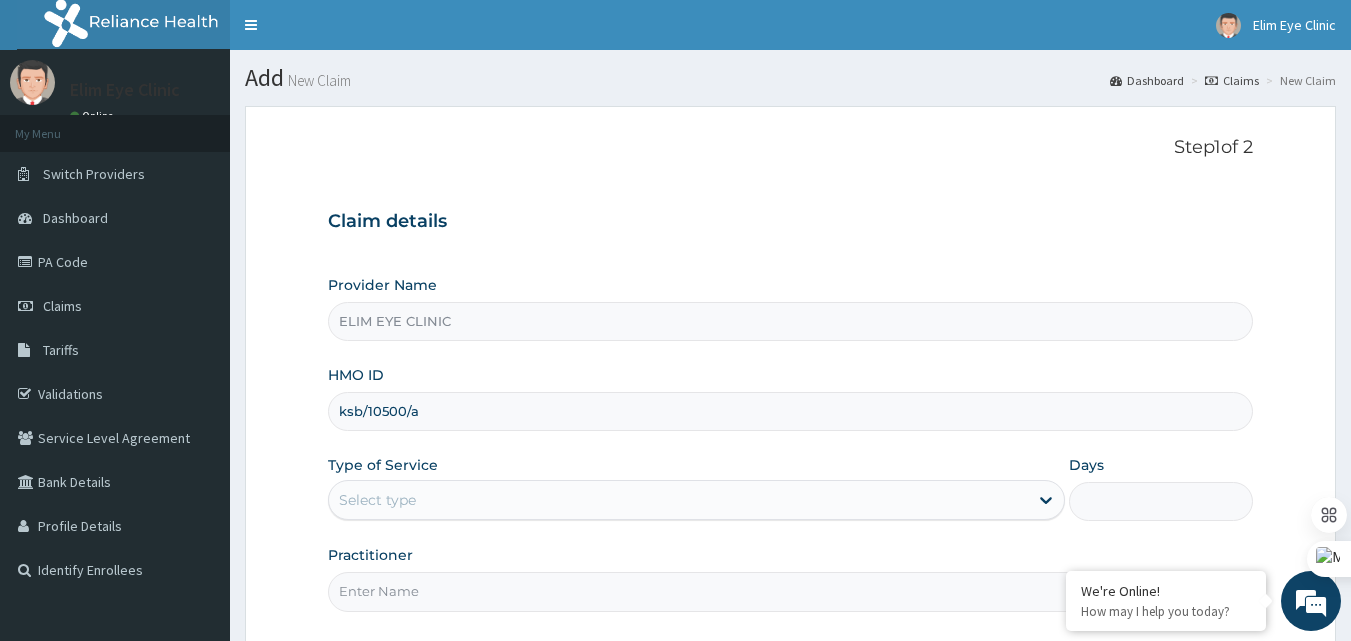 type on "ksb/10500/a" 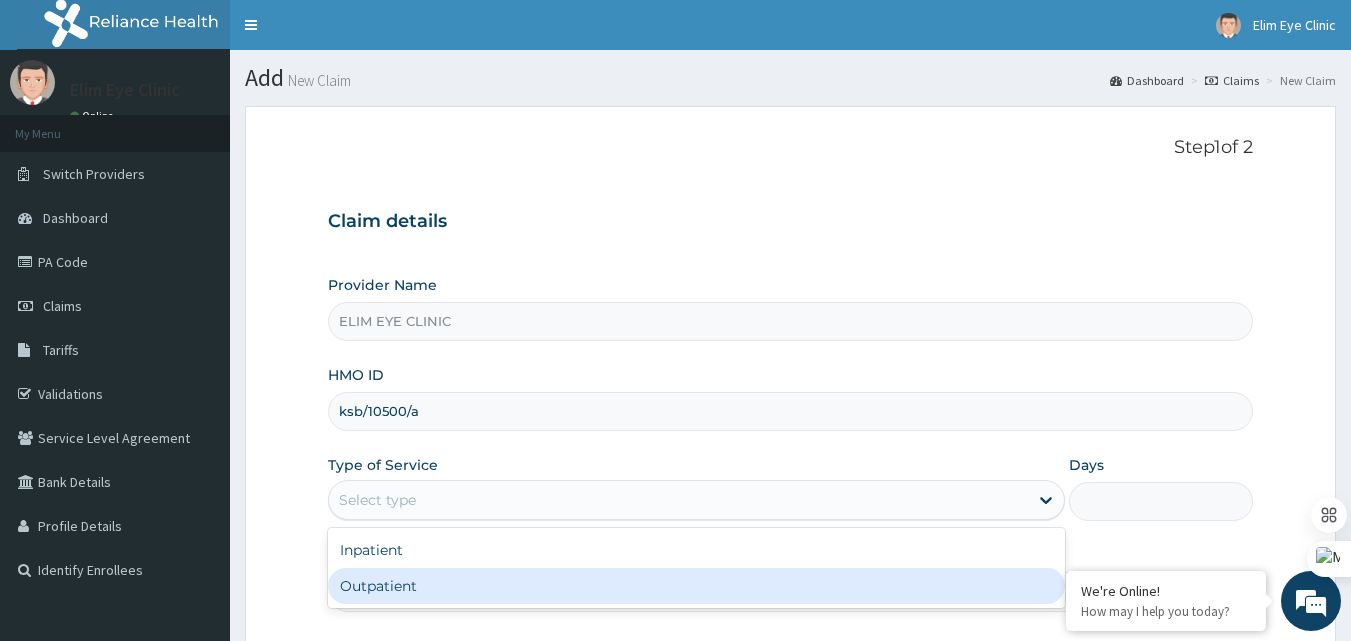 click on "Outpatient" at bounding box center (696, 586) 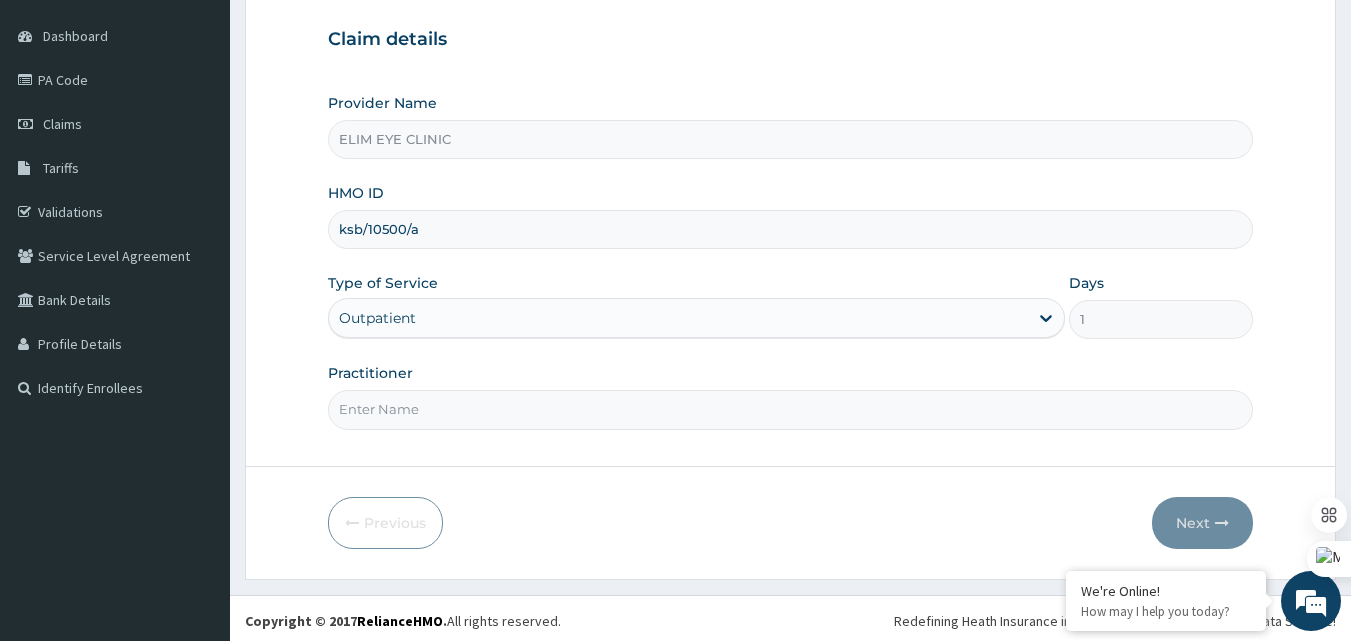 scroll, scrollTop: 187, scrollLeft: 0, axis: vertical 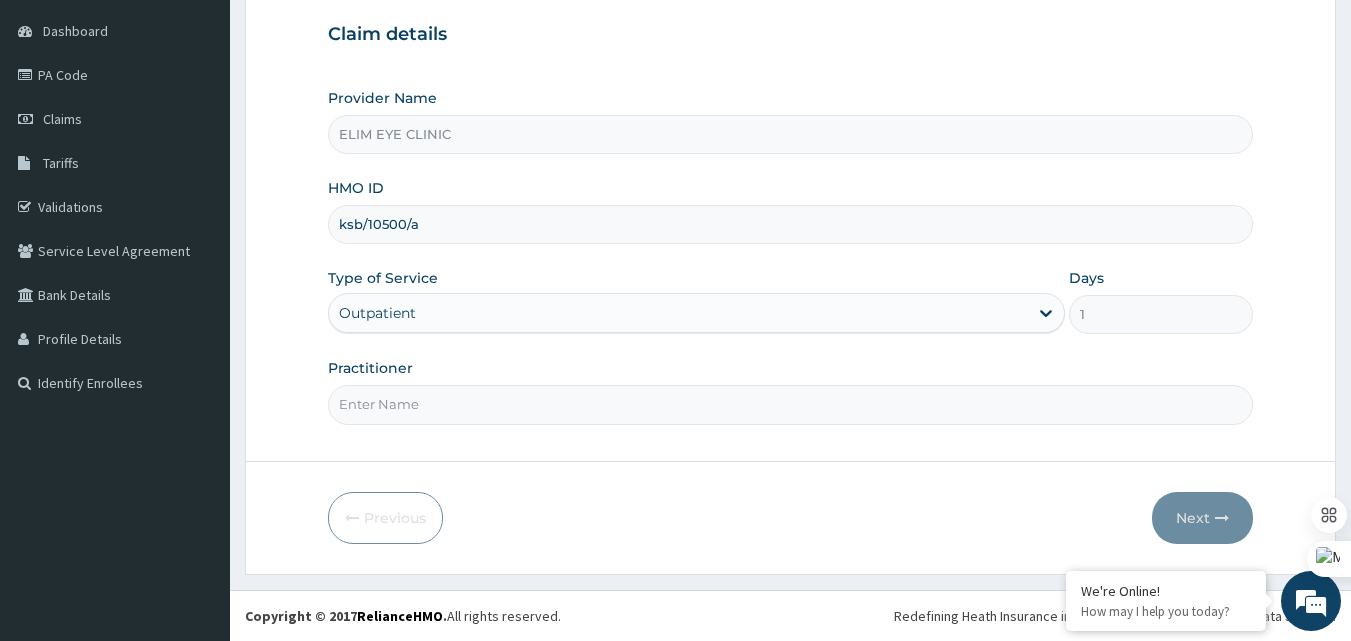 click on "Practitioner" at bounding box center (791, 404) 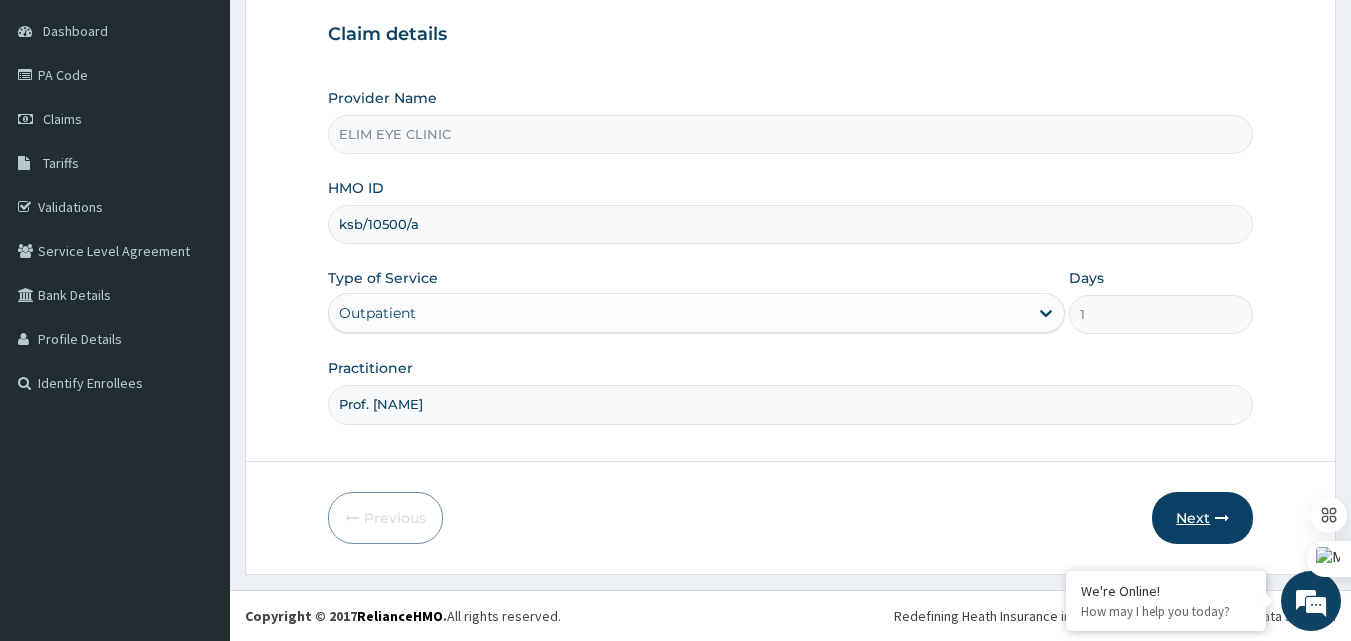 type on "Prof. Duke" 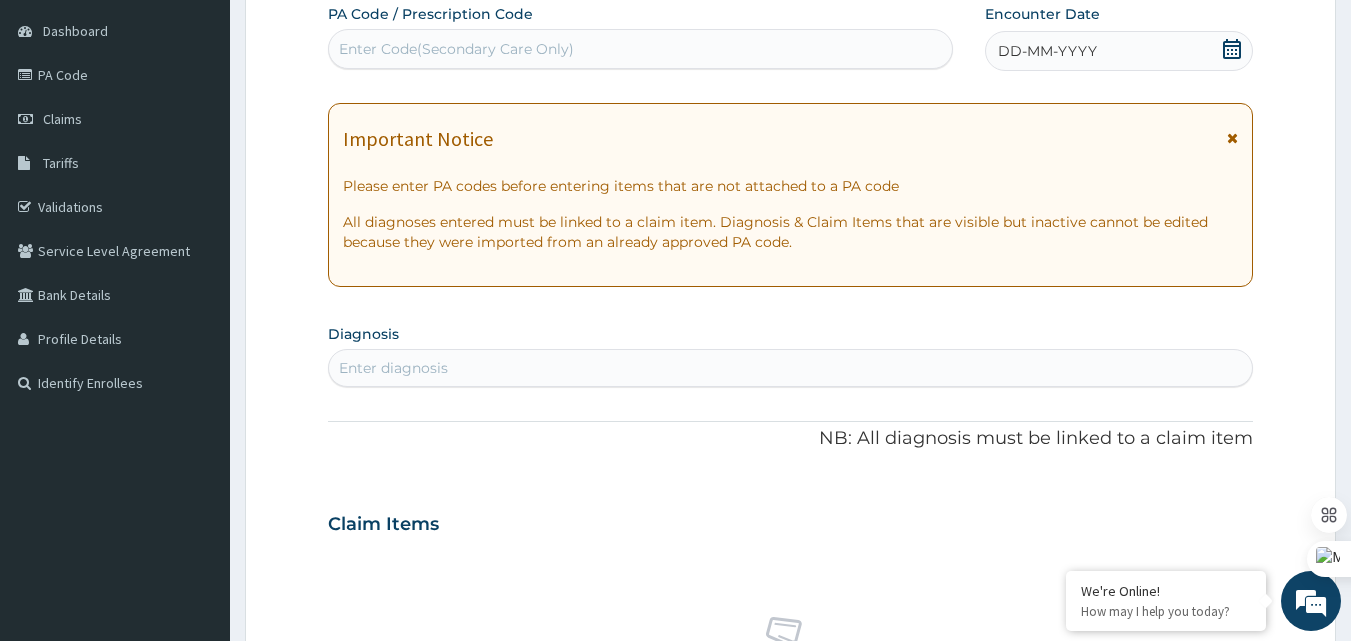 click on "Enter Code(Secondary Care Only)" at bounding box center (456, 49) 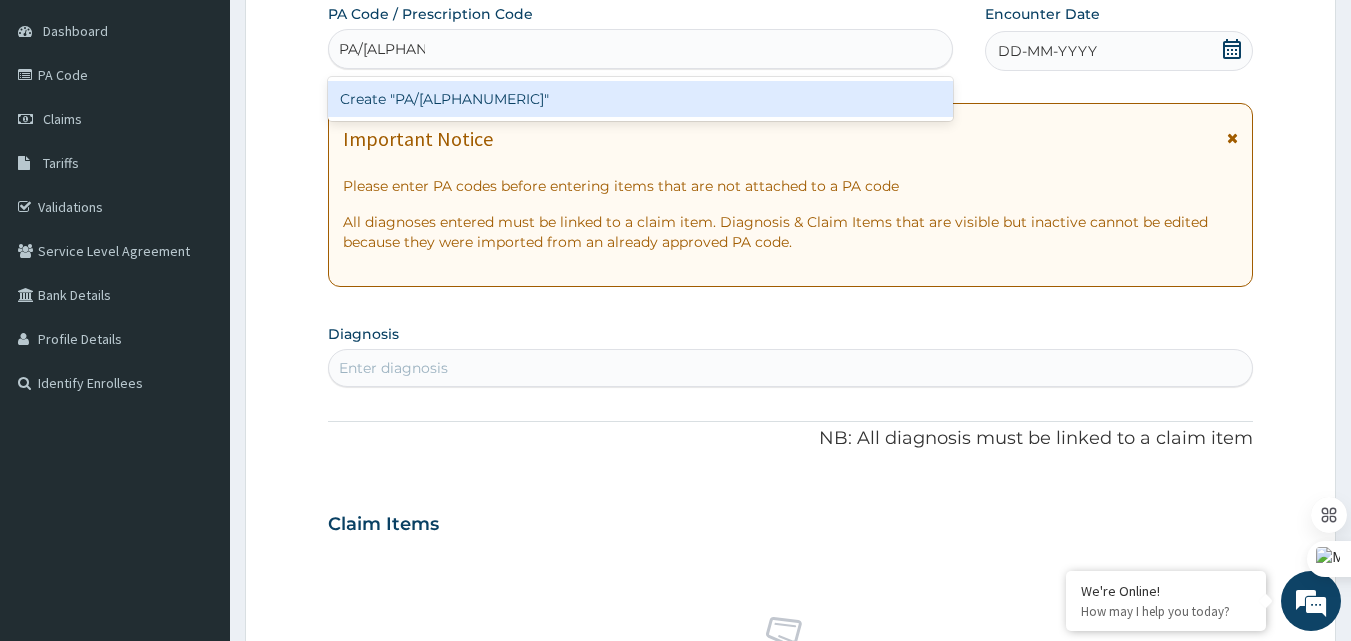 click on "Create "PA/3DBDF4"" at bounding box center [641, 99] 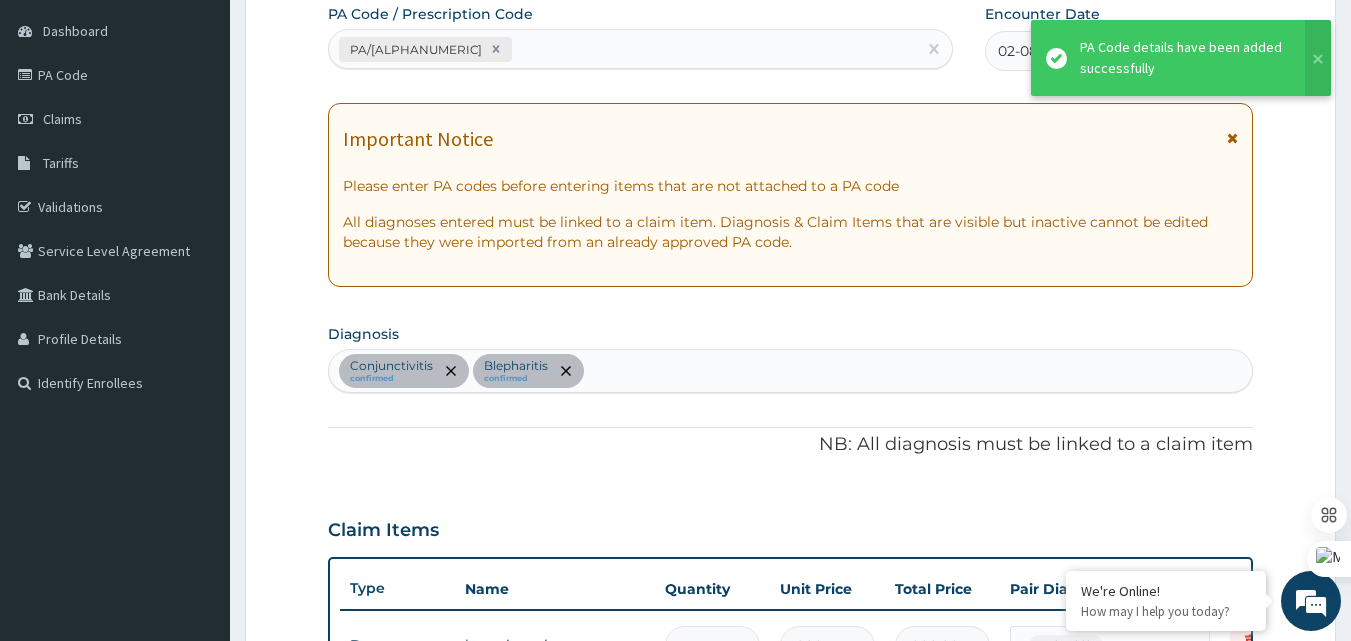 scroll, scrollTop: 926, scrollLeft: 0, axis: vertical 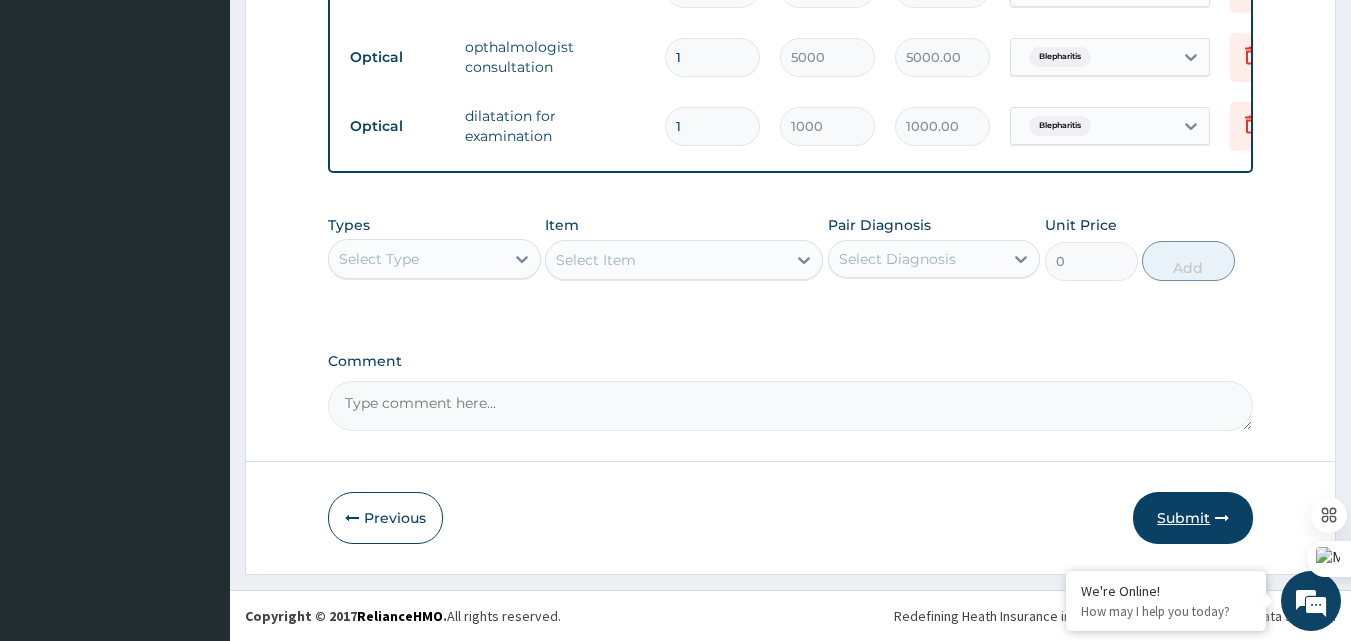 click on "Submit" at bounding box center [1193, 518] 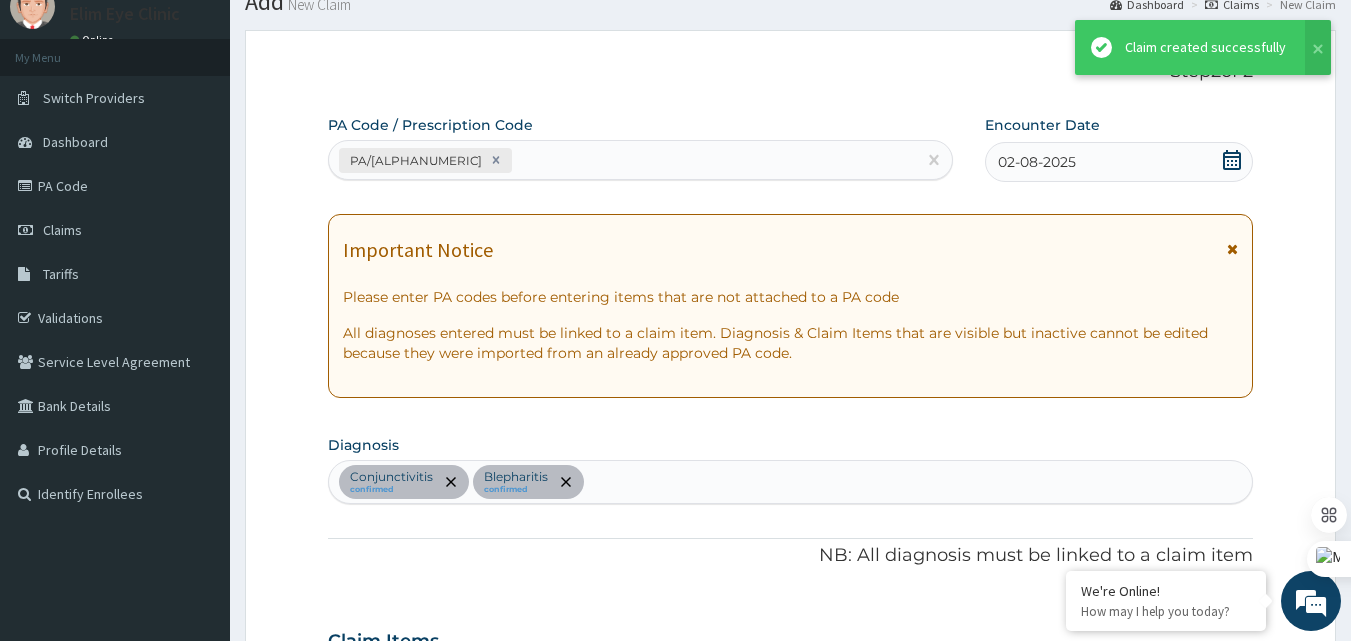 scroll, scrollTop: 1135, scrollLeft: 0, axis: vertical 